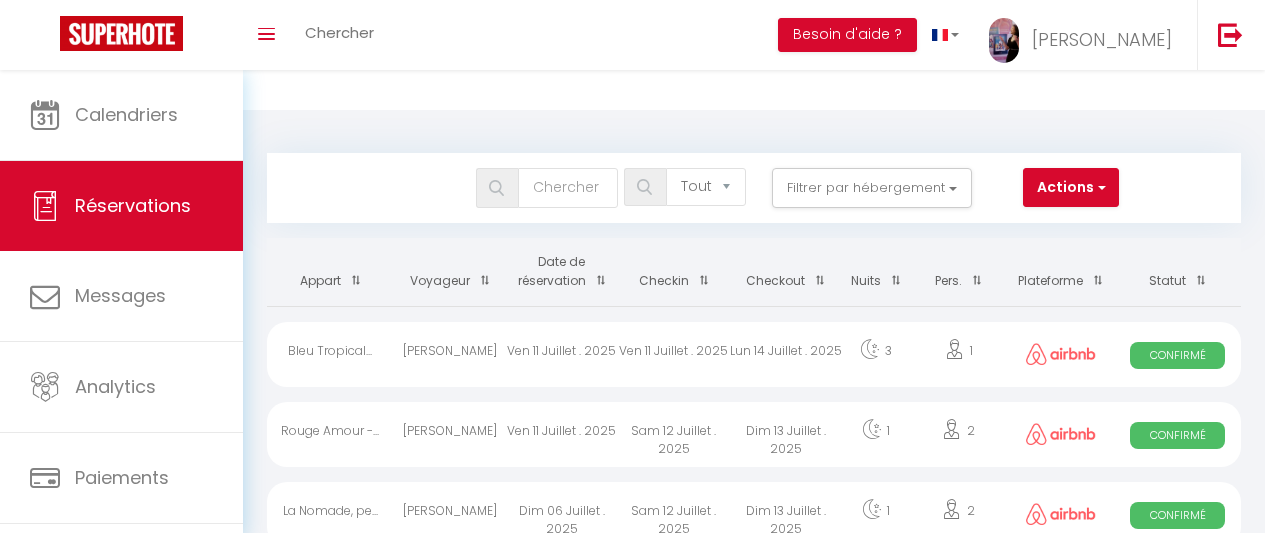 select on "not_cancelled" 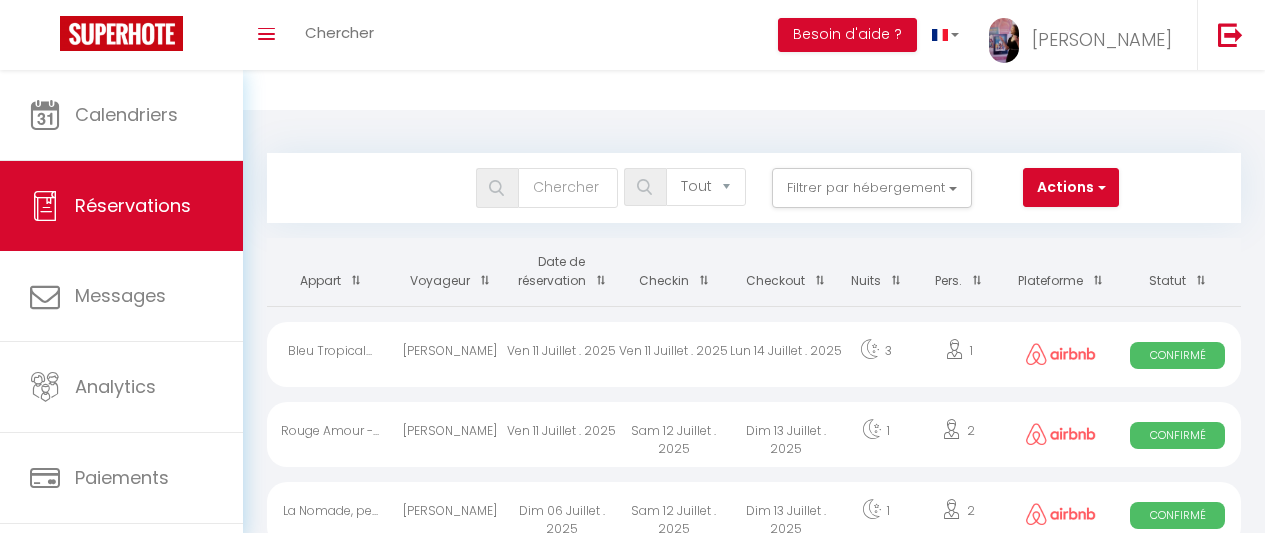scroll, scrollTop: 200, scrollLeft: 0, axis: vertical 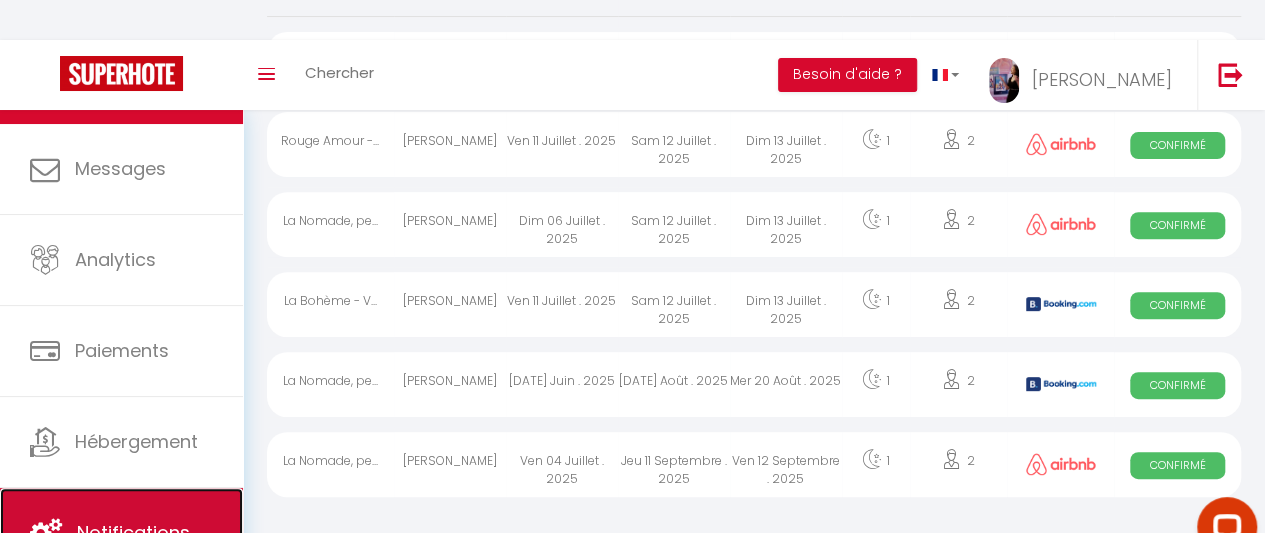 click on "Notifications" at bounding box center [121, 533] 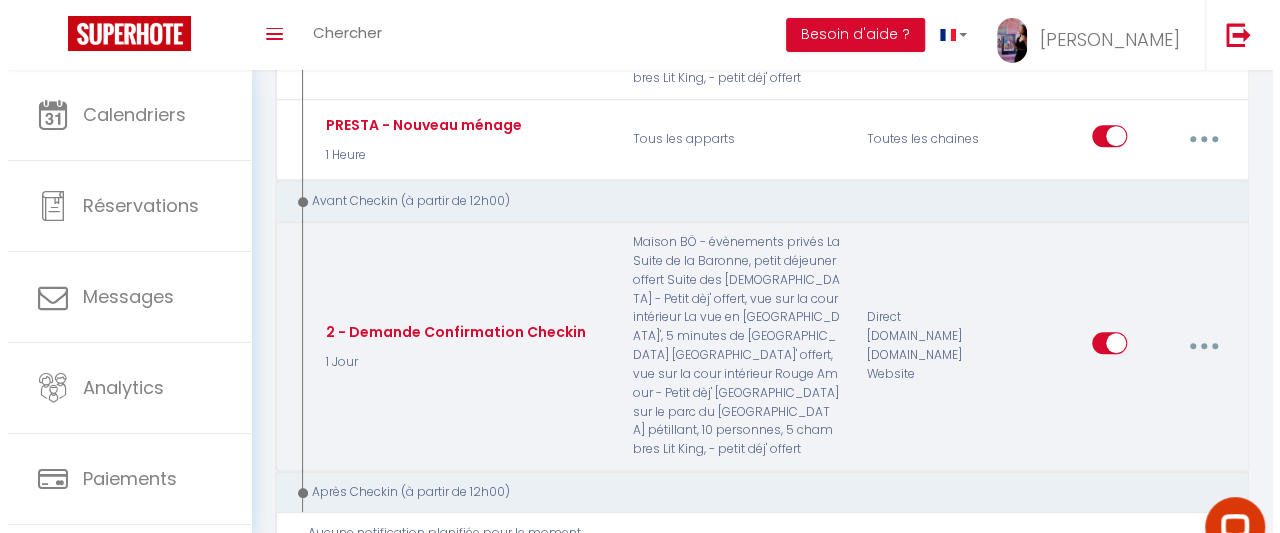 scroll, scrollTop: 526, scrollLeft: 0, axis: vertical 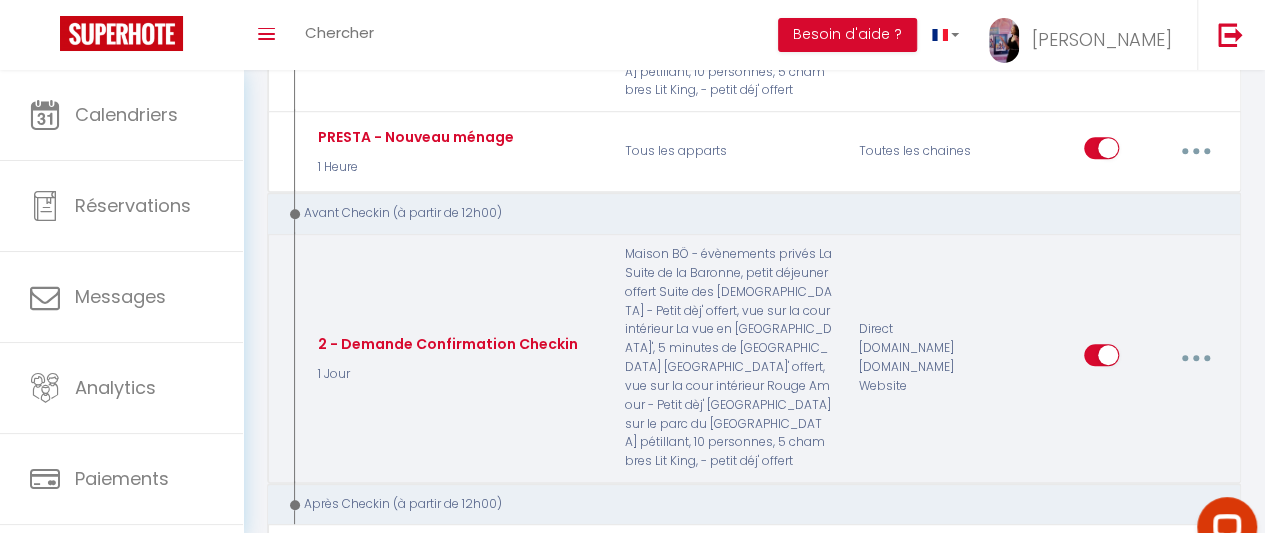 click at bounding box center (1195, 358) 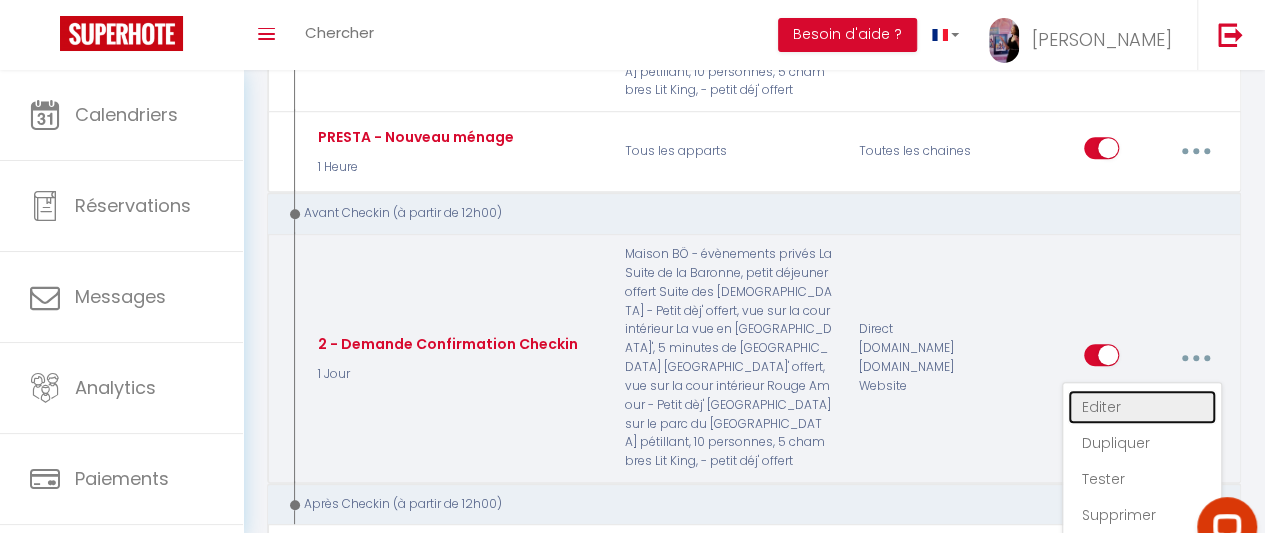 click on "Editer" at bounding box center [1142, 407] 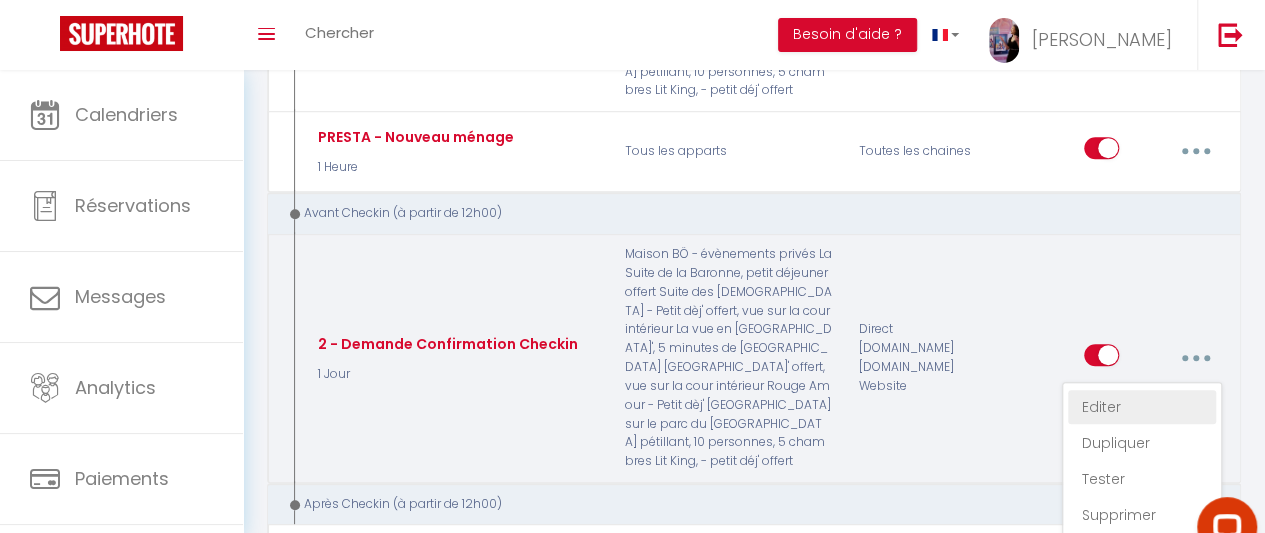 type on "2 - Demande Confirmation Checkin" 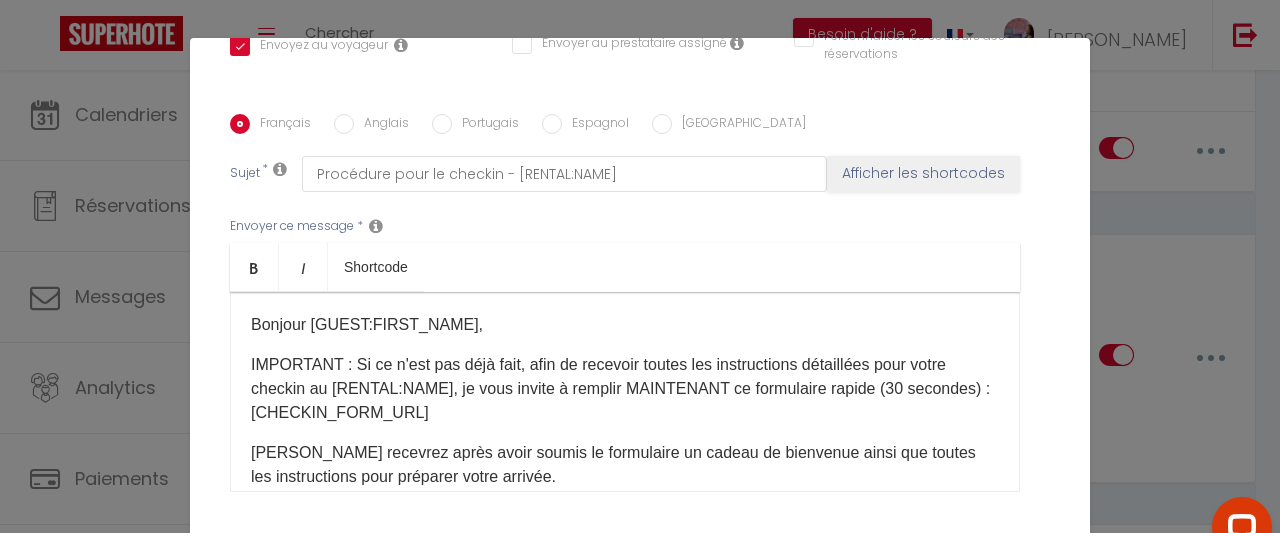 scroll, scrollTop: 556, scrollLeft: 0, axis: vertical 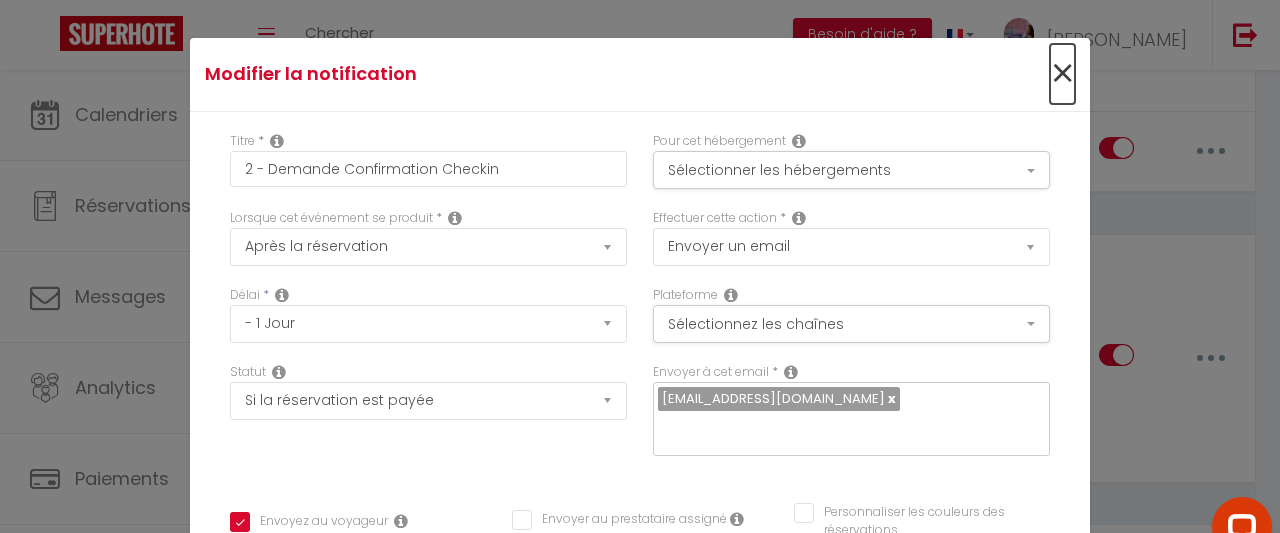click on "×" at bounding box center (1062, 74) 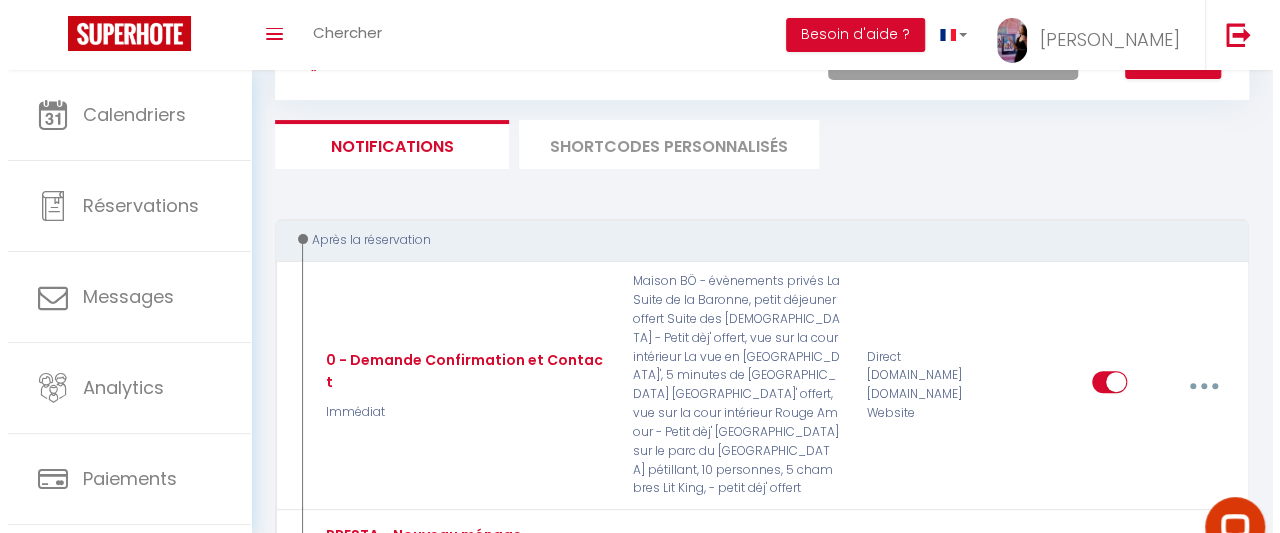scroll, scrollTop: 126, scrollLeft: 0, axis: vertical 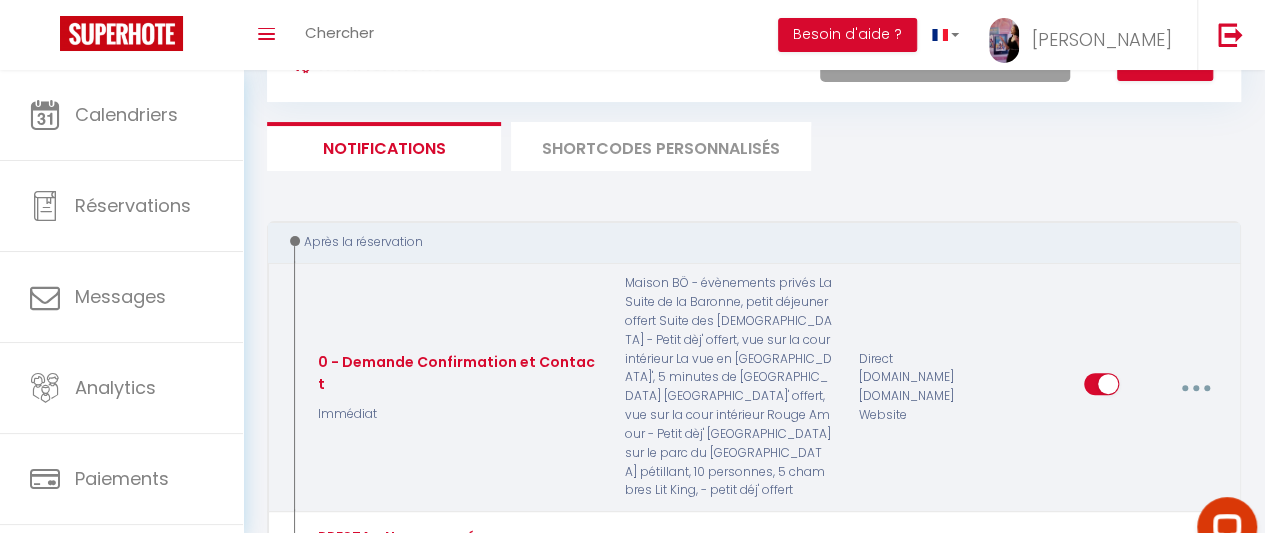 click at bounding box center [1195, 387] 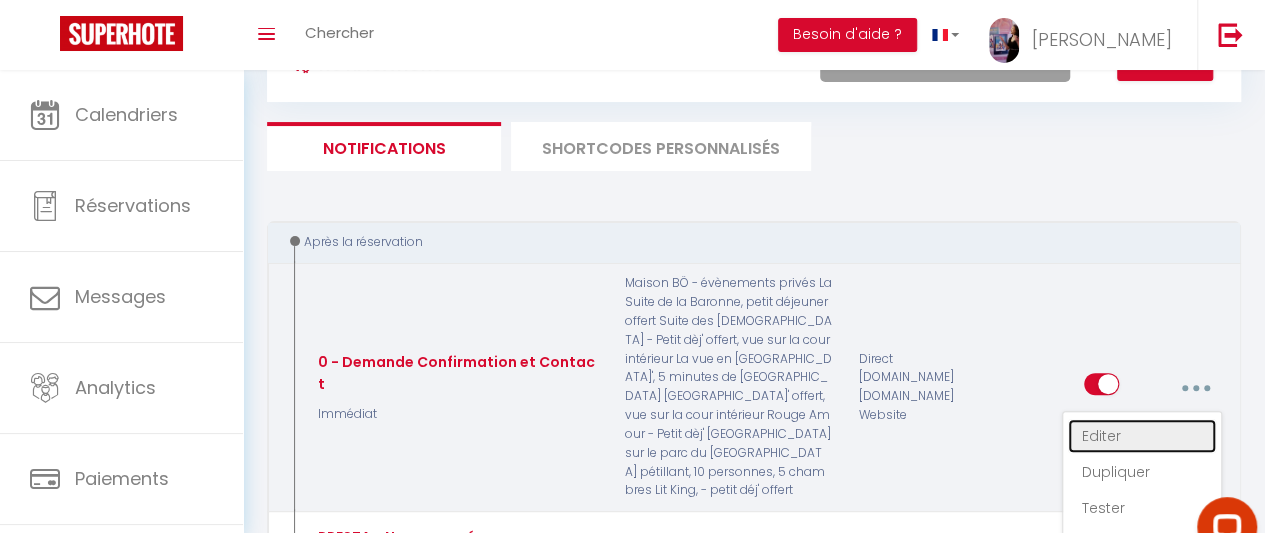 click on "Editer" at bounding box center [1142, 436] 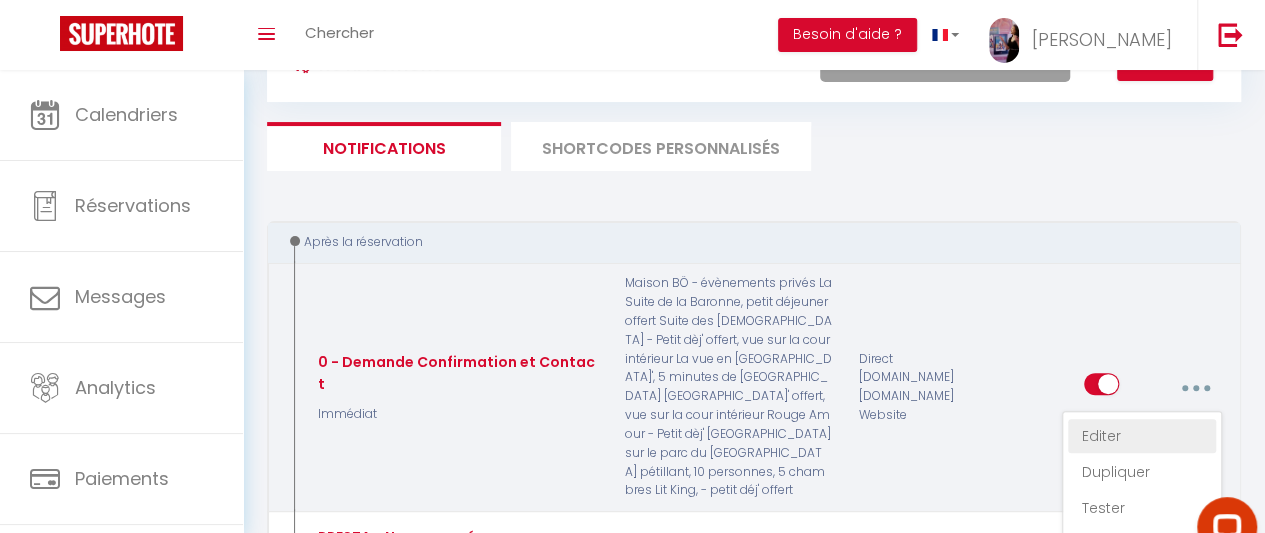 type on "0 - Demande Confirmation et Contact" 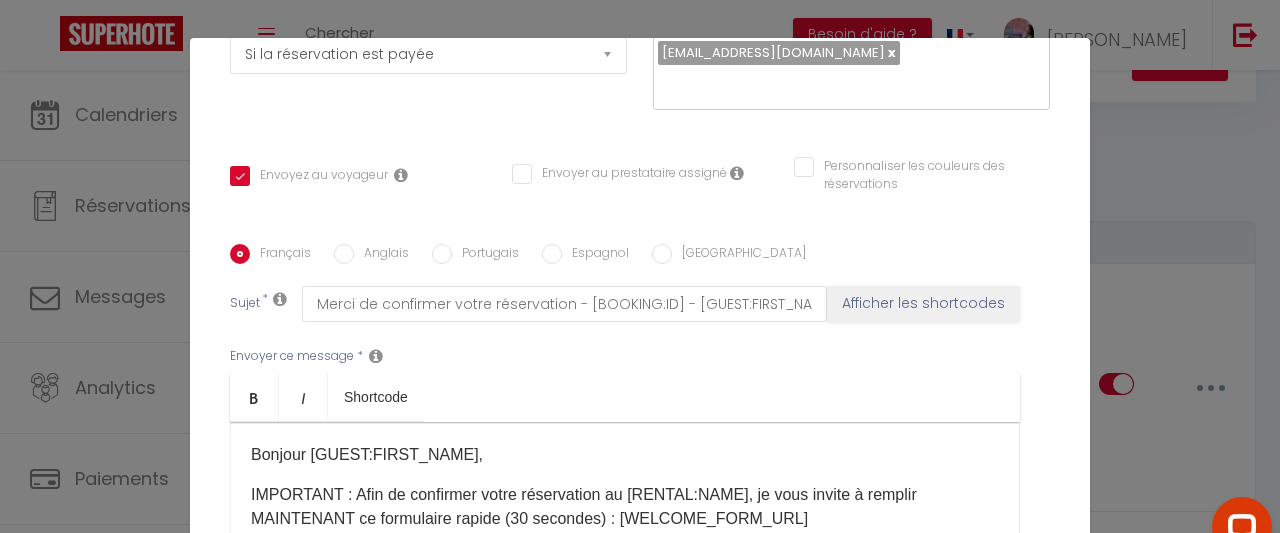 scroll, scrollTop: 556, scrollLeft: 0, axis: vertical 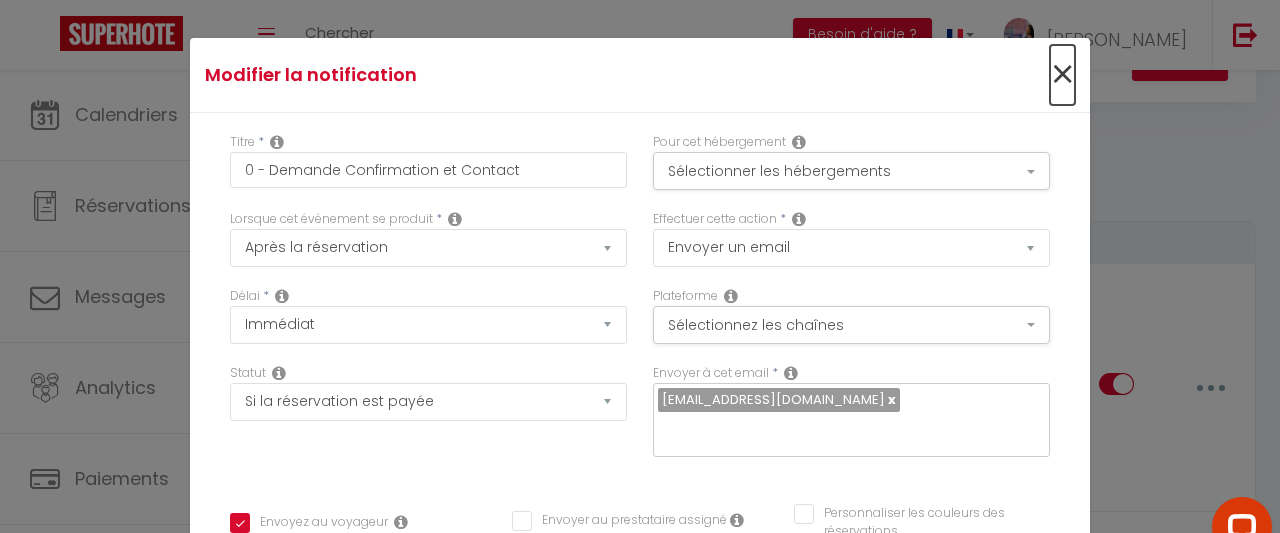 click on "×" at bounding box center [1062, 75] 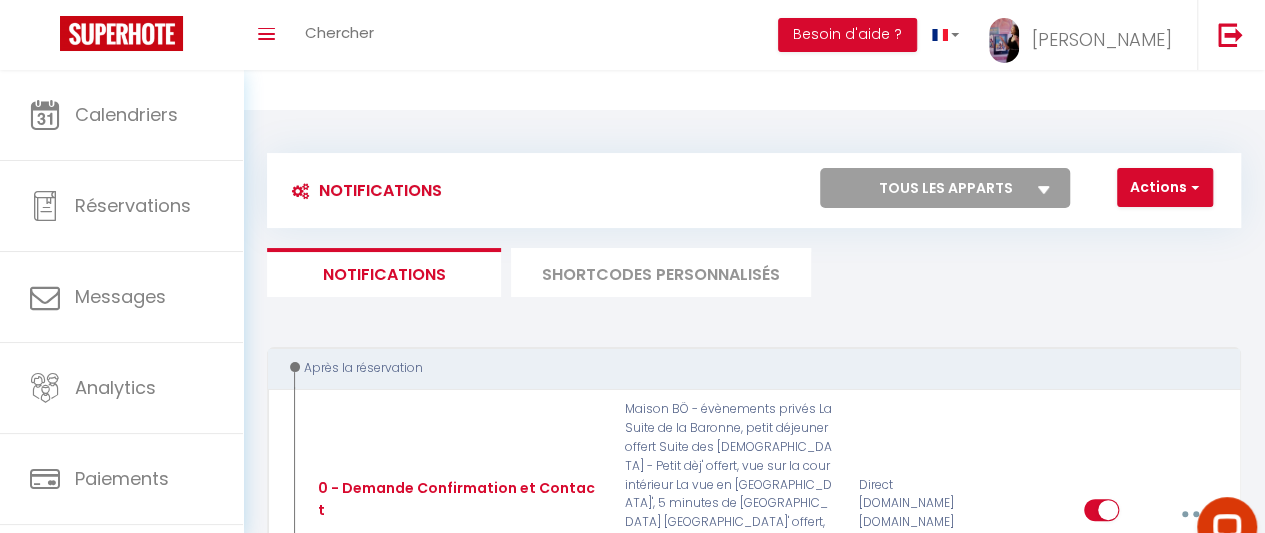 scroll, scrollTop: 275, scrollLeft: 0, axis: vertical 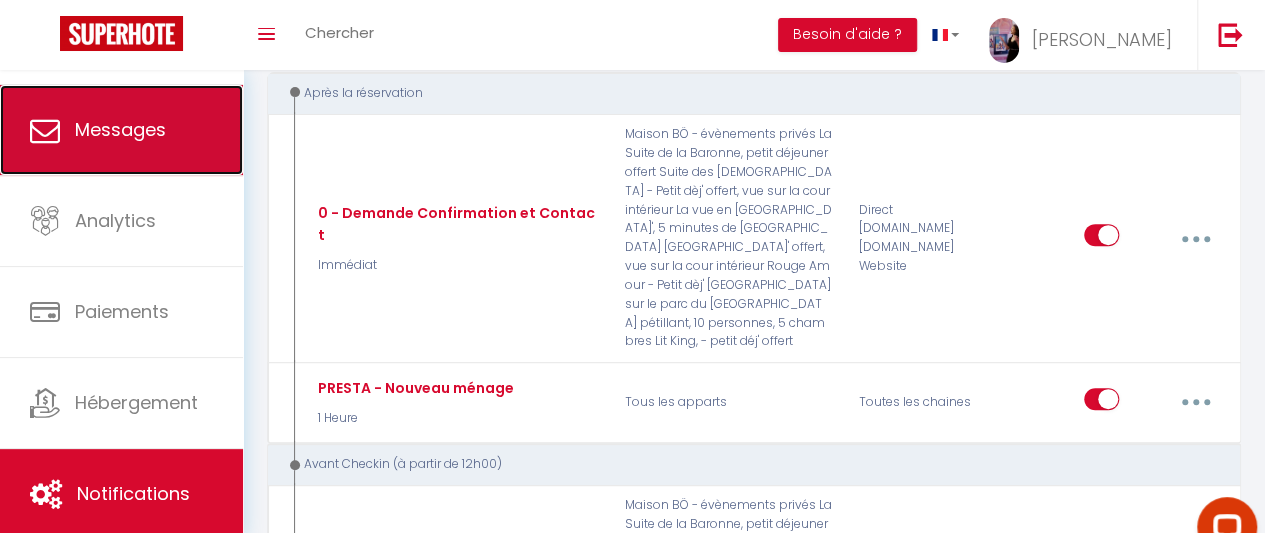 click on "Messages" at bounding box center (120, 129) 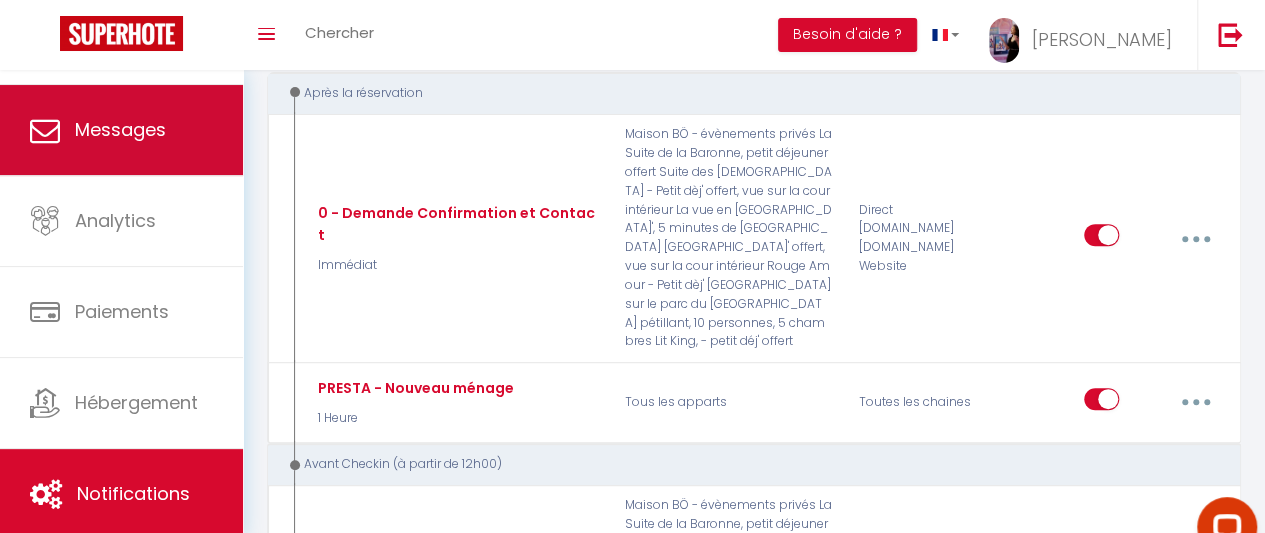 select on "message" 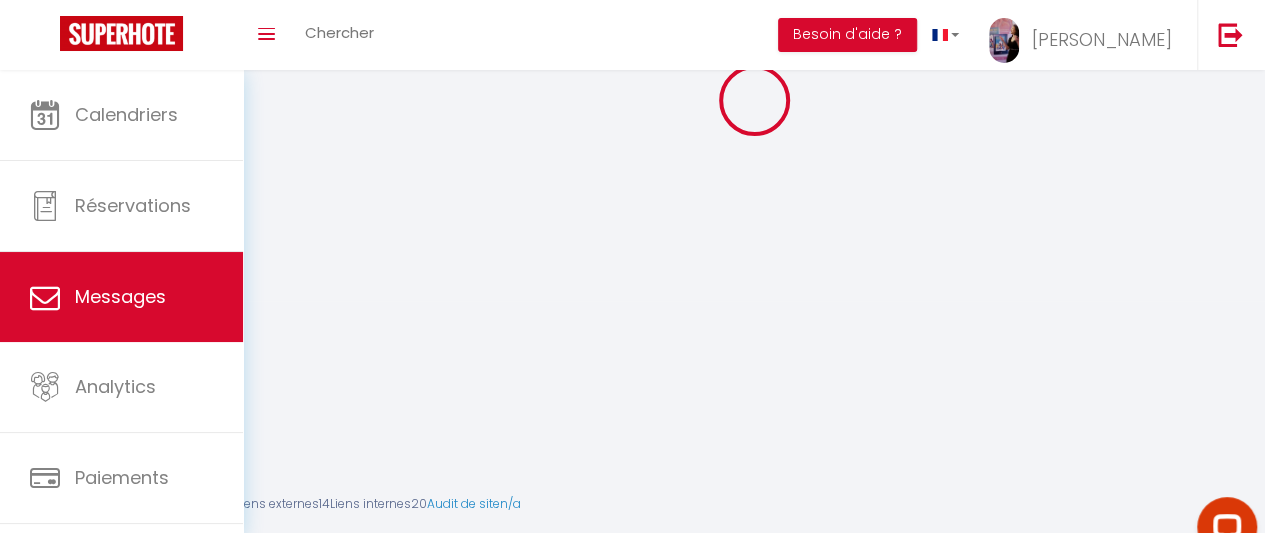 scroll, scrollTop: 282, scrollLeft: 0, axis: vertical 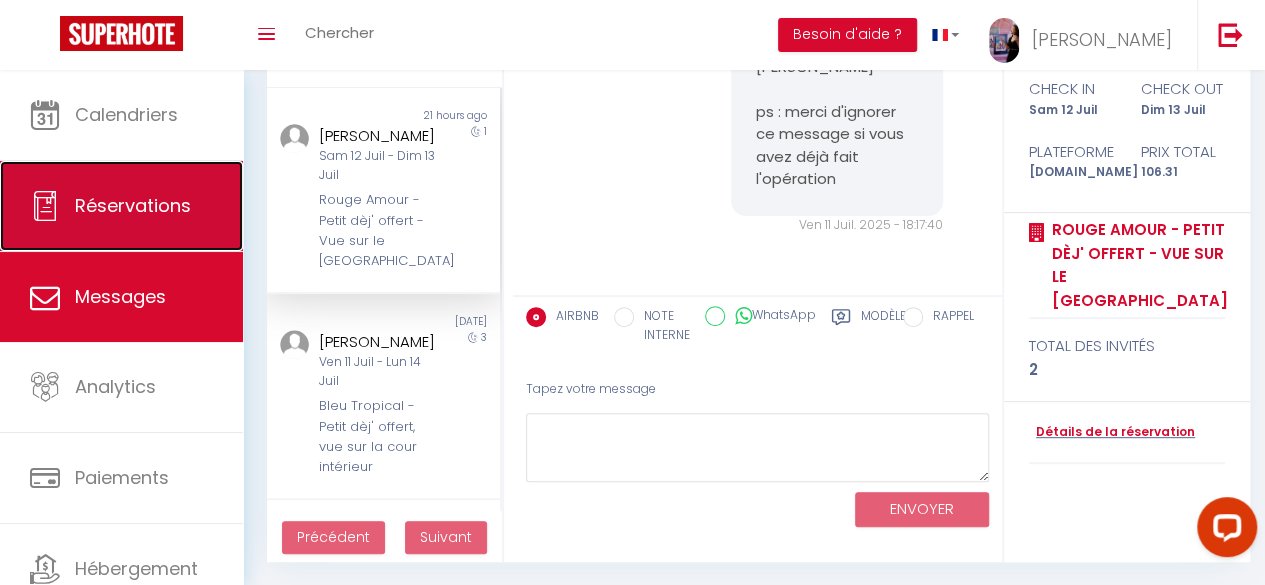 click on "Réservations" at bounding box center [133, 205] 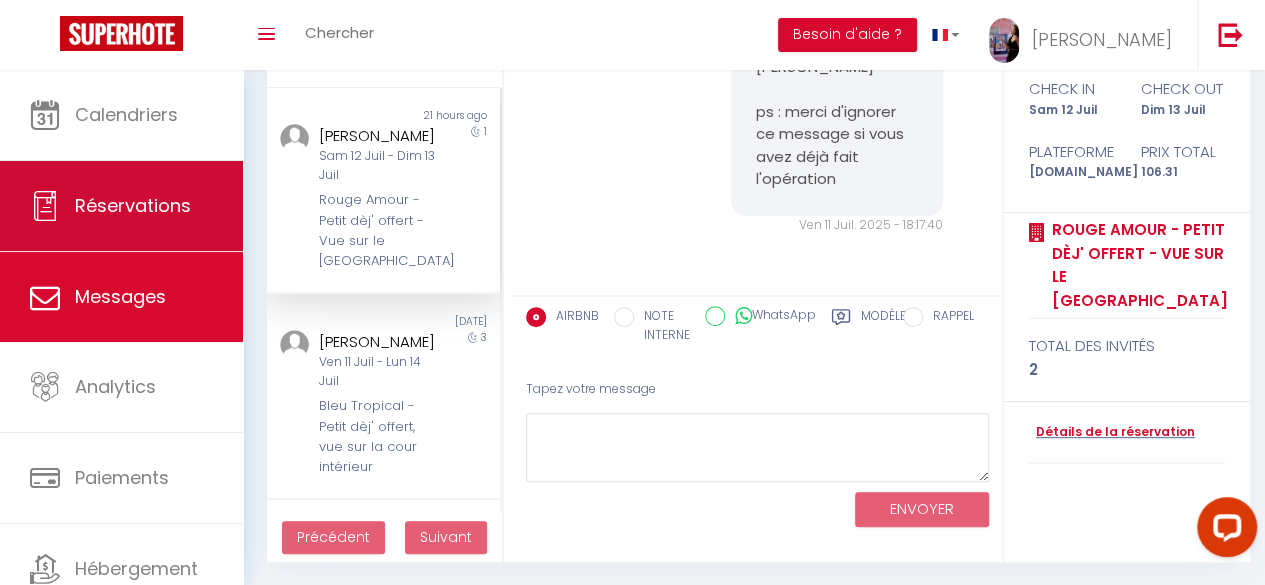 select on "not_cancelled" 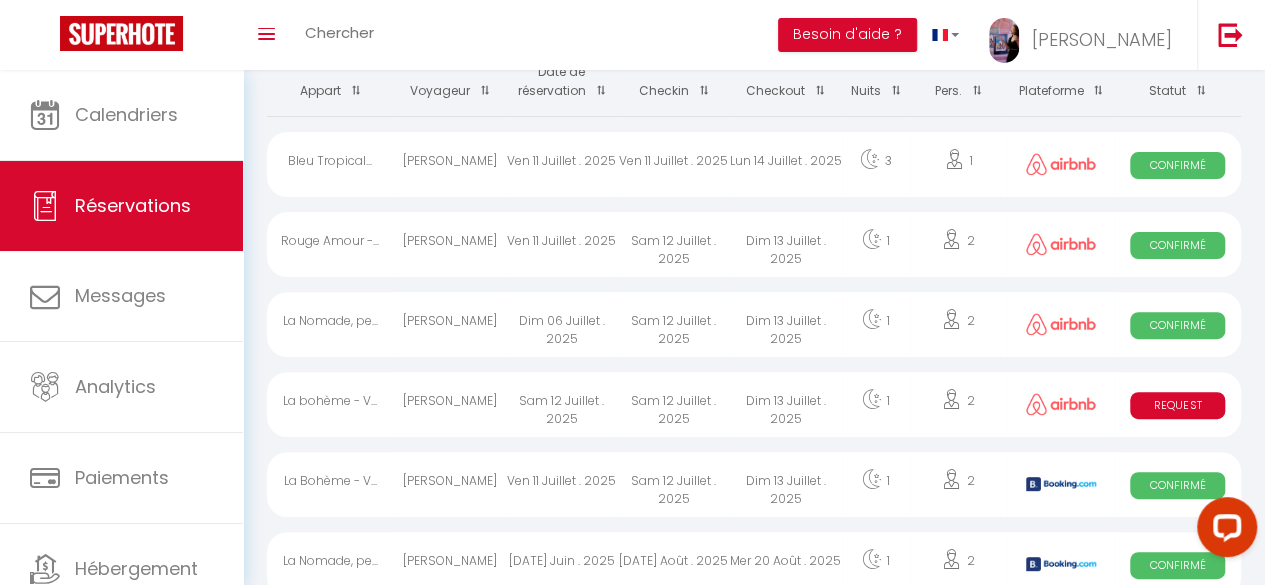 scroll, scrollTop: 190, scrollLeft: 0, axis: vertical 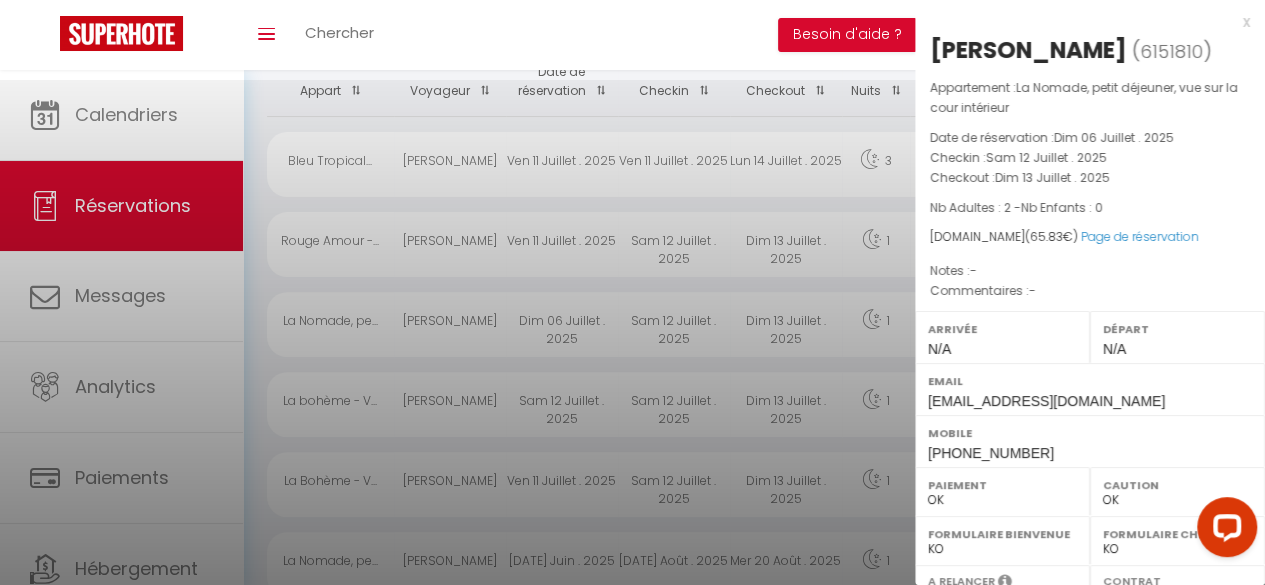 click at bounding box center (632, 372) 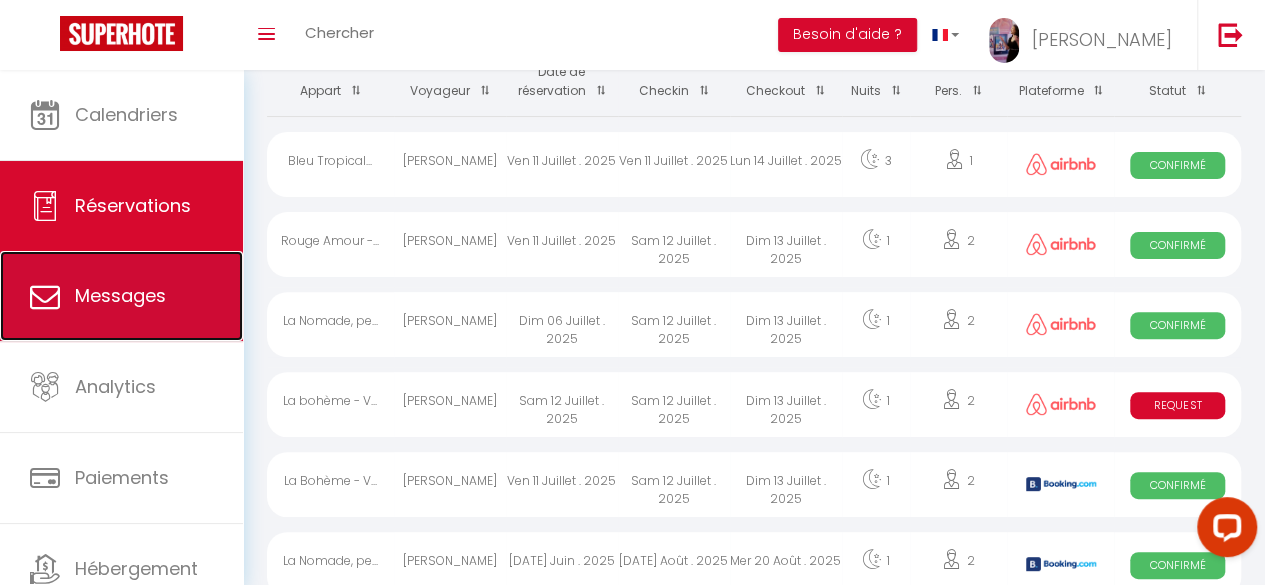 click on "Messages" at bounding box center [120, 295] 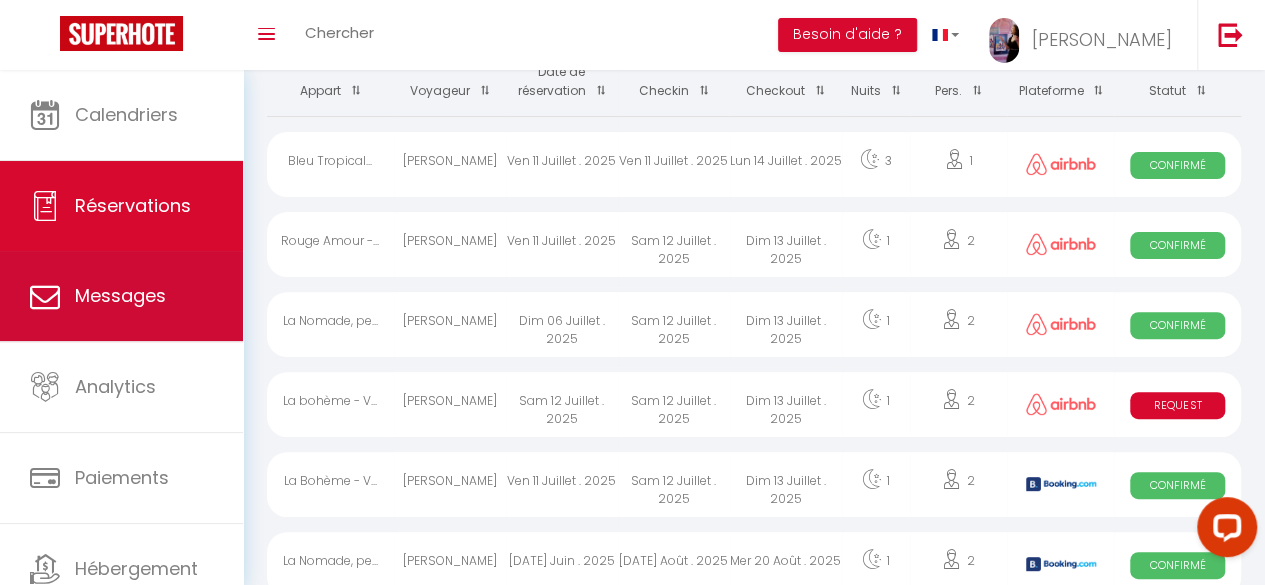 select on "message" 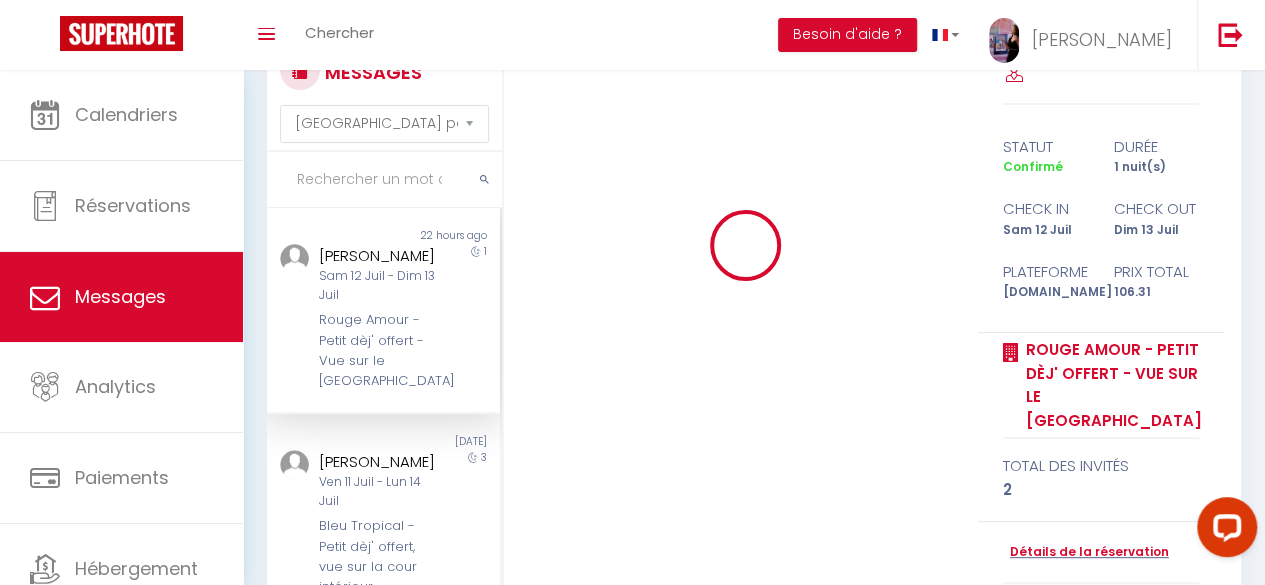 scroll, scrollTop: 230, scrollLeft: 0, axis: vertical 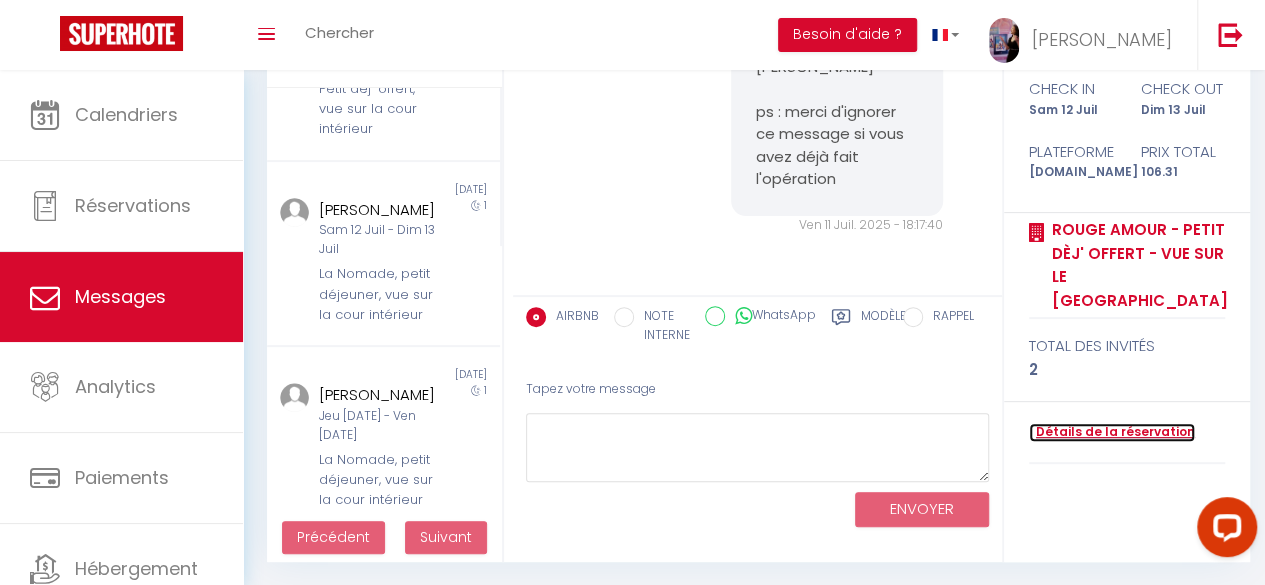click on "Détails de la réservation" at bounding box center (1112, 432) 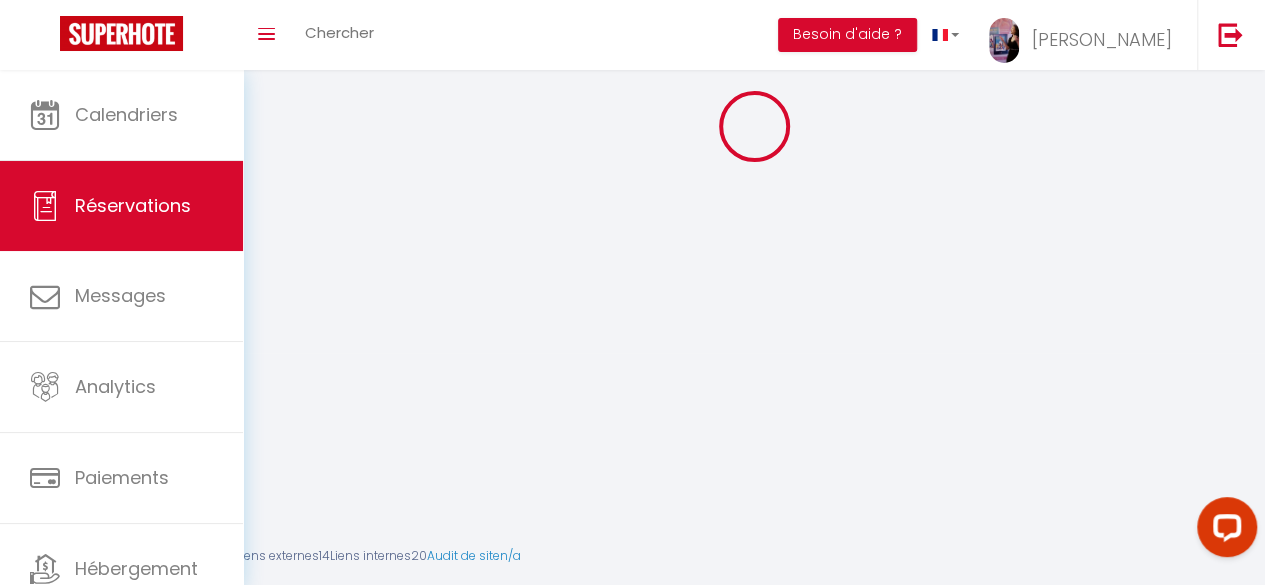 scroll, scrollTop: 110, scrollLeft: 0, axis: vertical 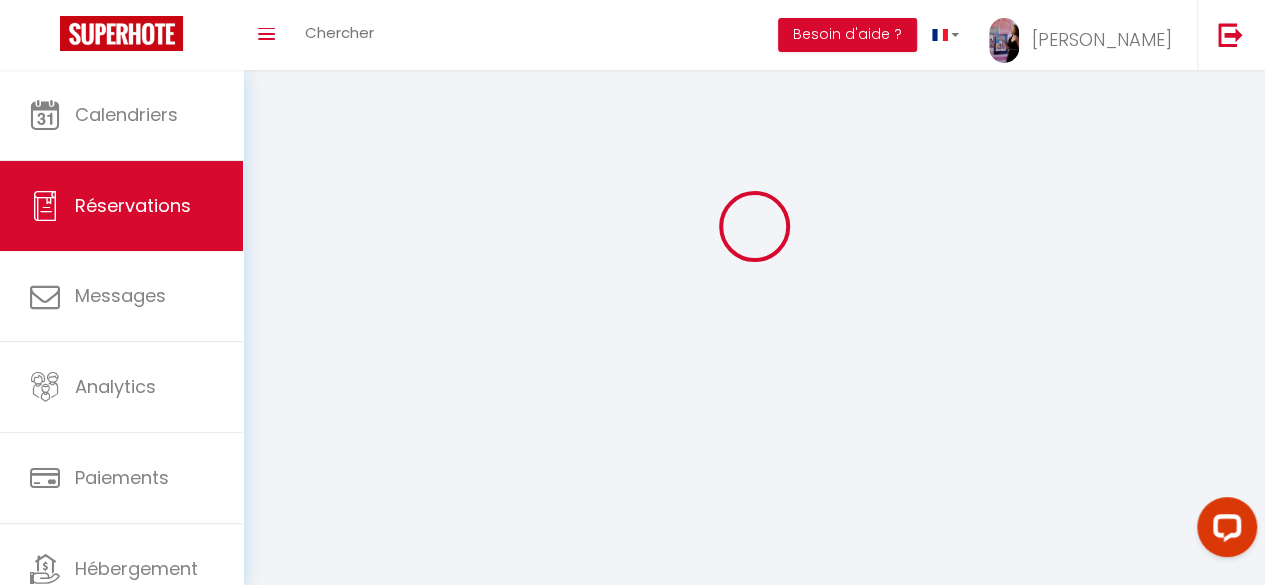 select 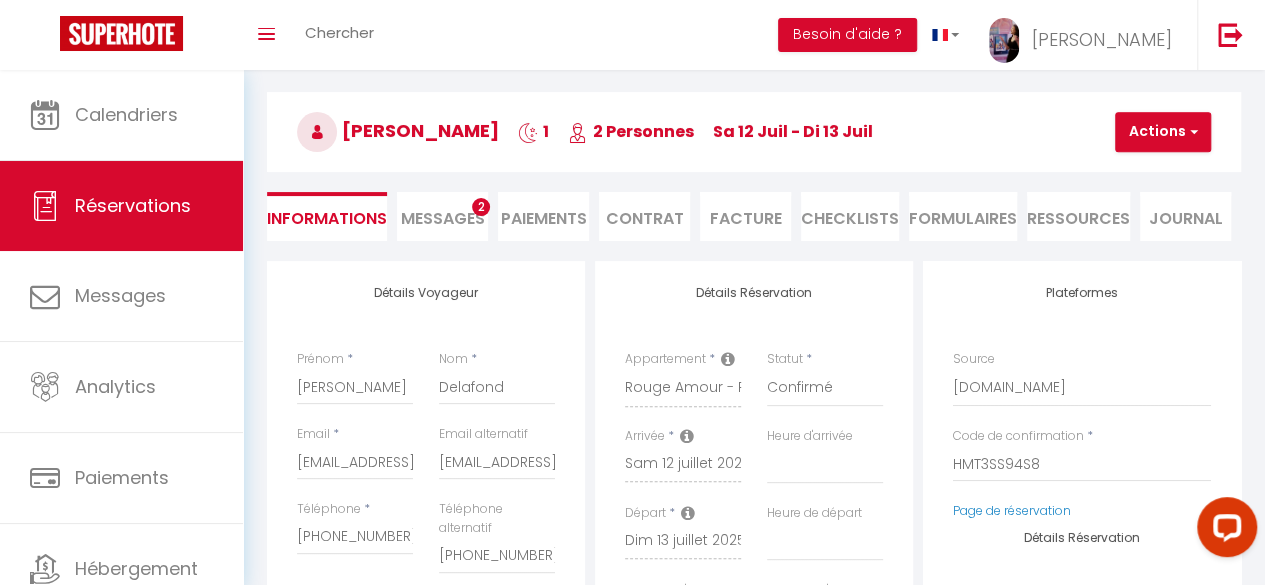 select 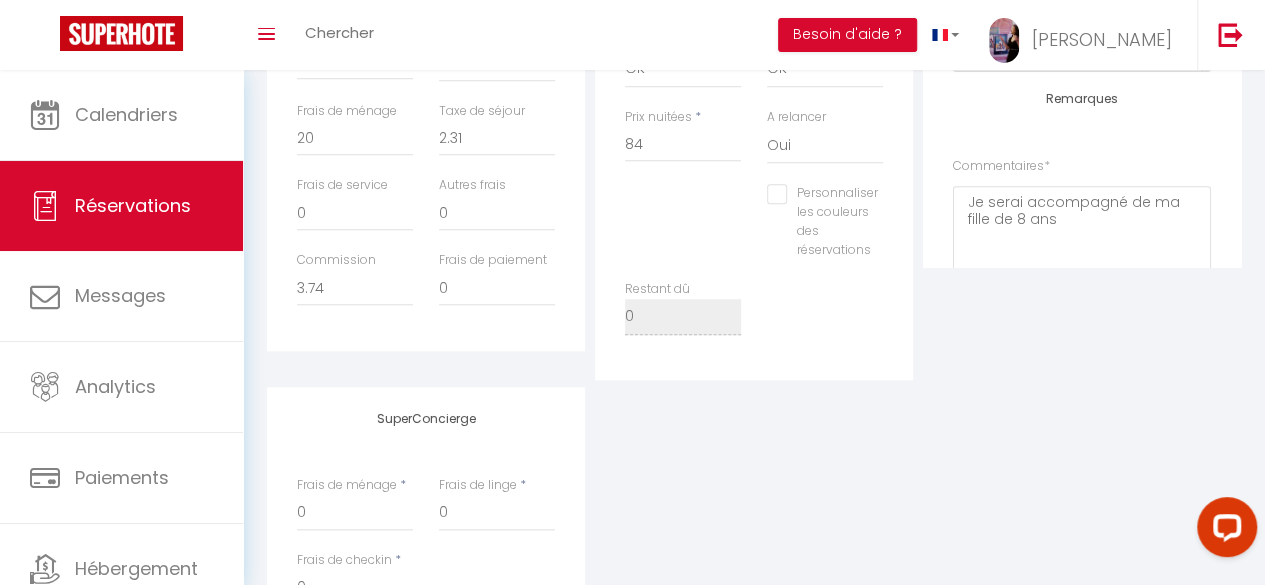 select on "19:00" 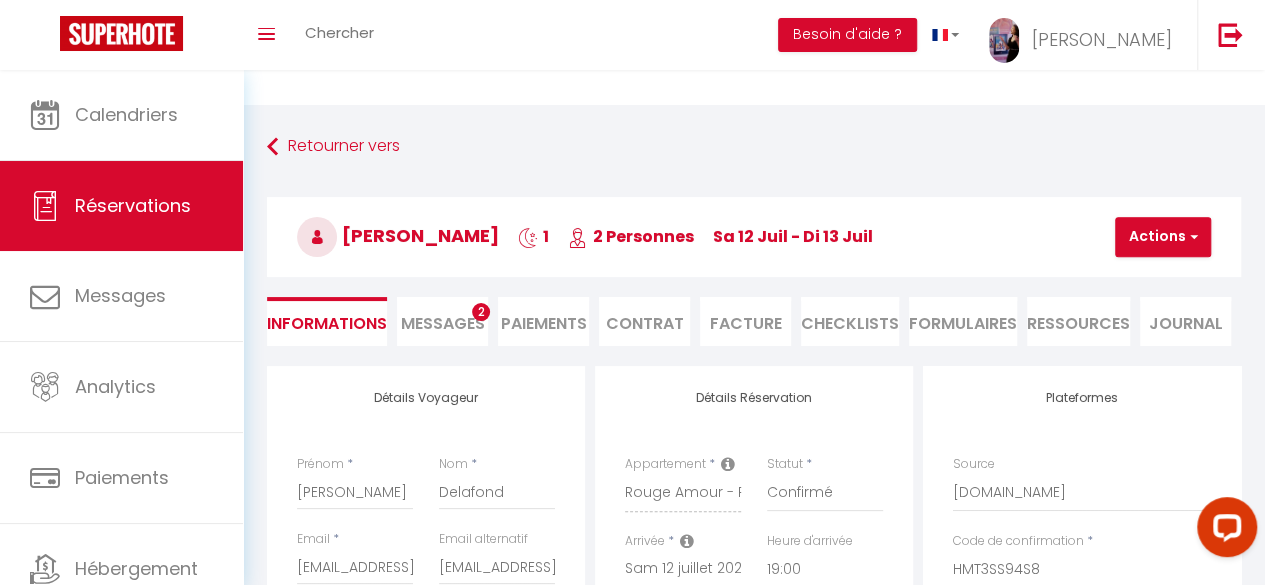 scroll, scrollTop: 0, scrollLeft: 0, axis: both 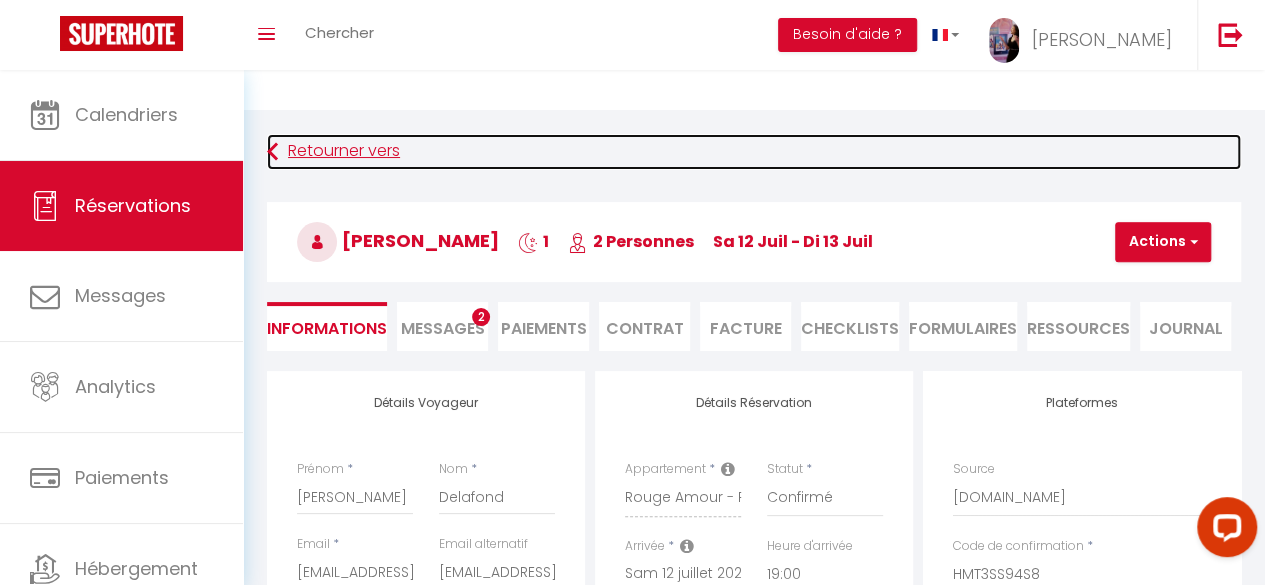 click on "Retourner vers" at bounding box center (754, 152) 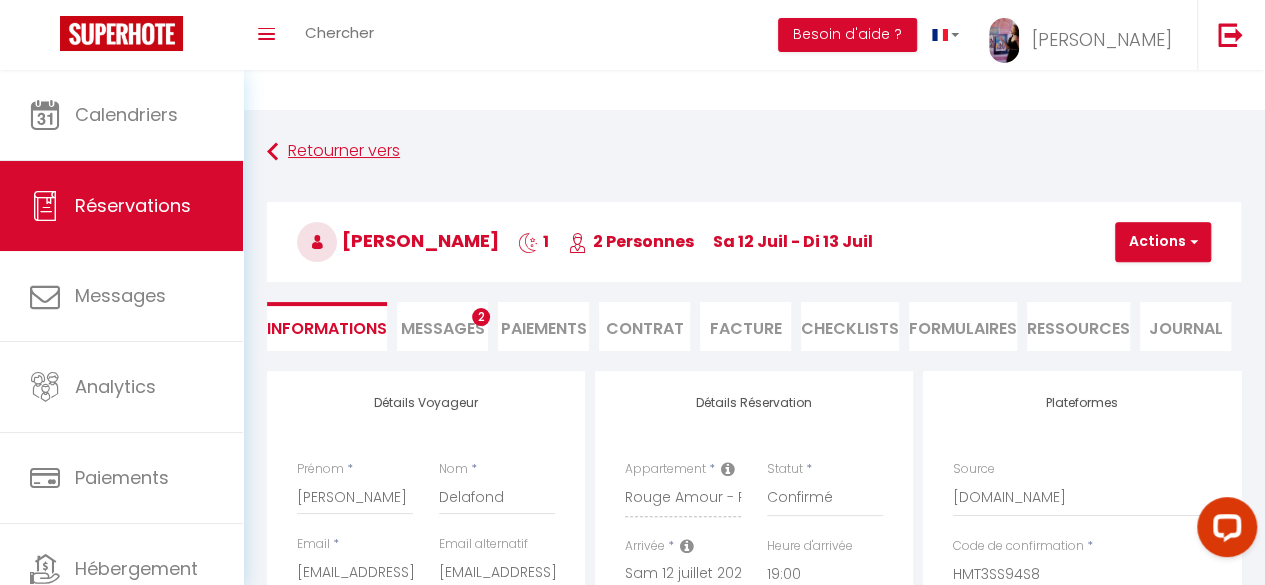 scroll, scrollTop: 110, scrollLeft: 0, axis: vertical 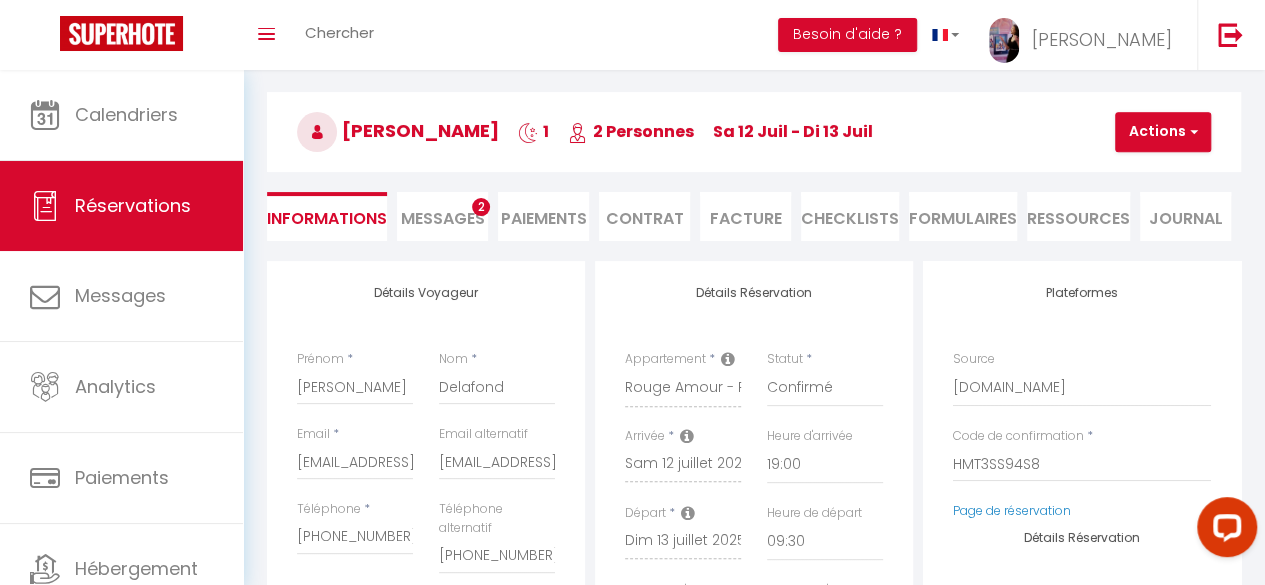 select on "message" 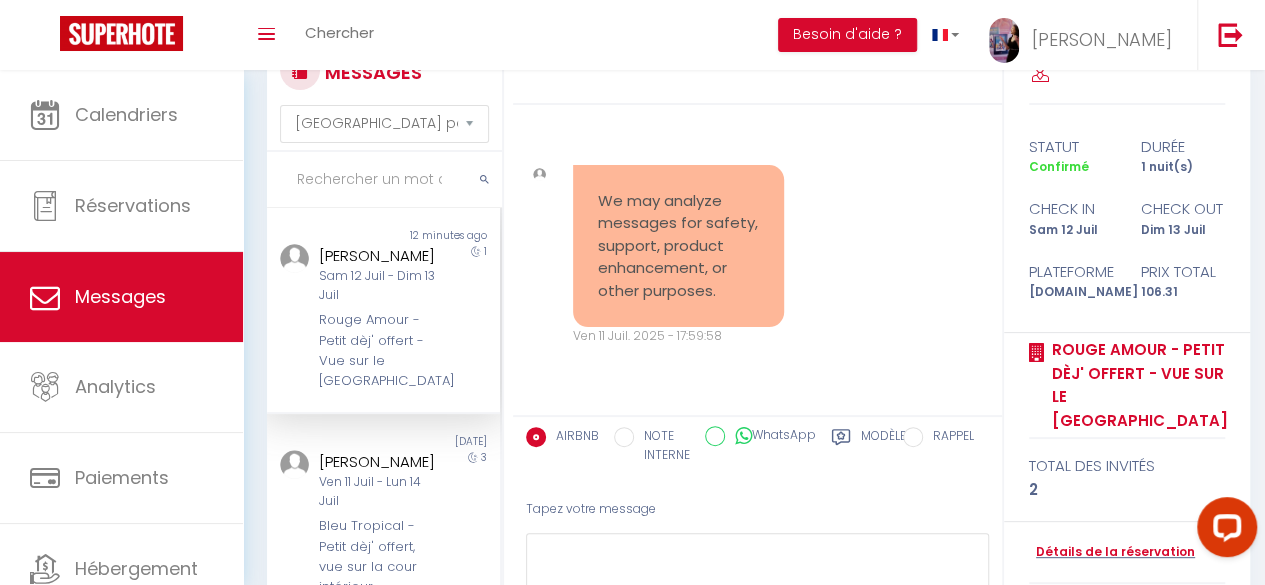 scroll, scrollTop: 3770, scrollLeft: 0, axis: vertical 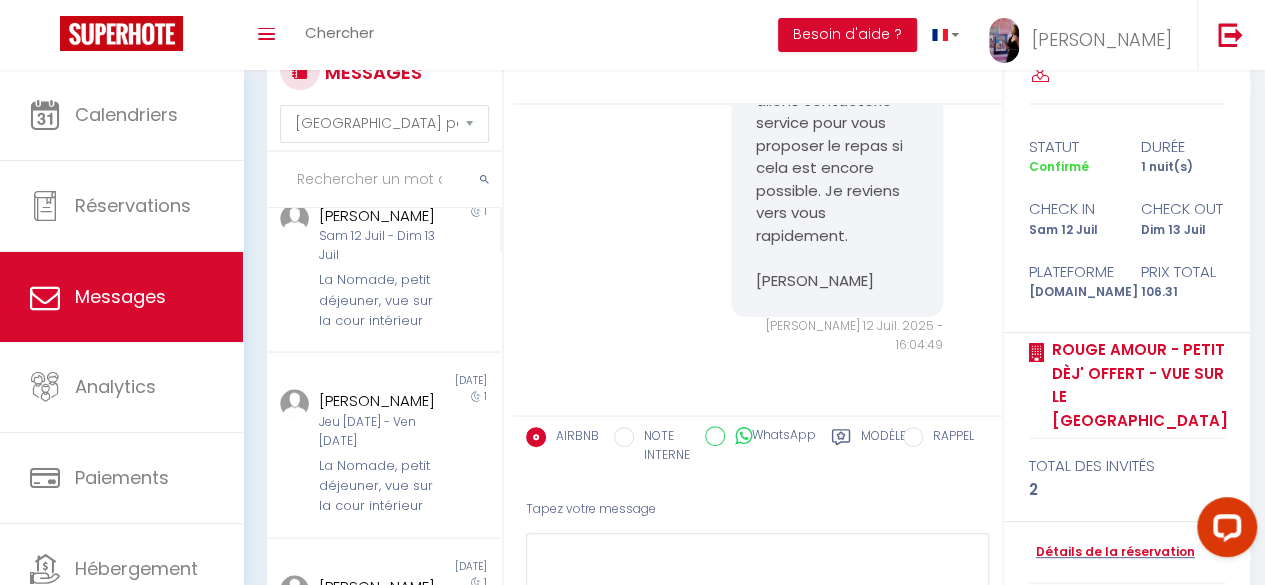 click on "La Nomade, petit déjeuner, vue sur la cour intérieur" at bounding box center (380, 300) 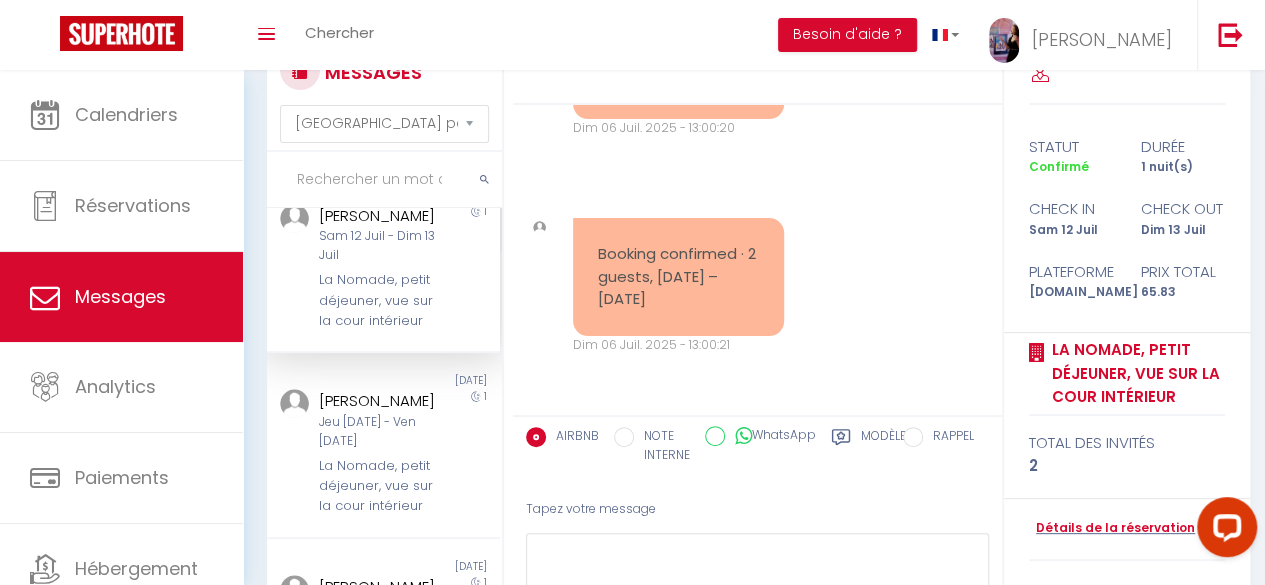 scroll, scrollTop: 491, scrollLeft: 0, axis: vertical 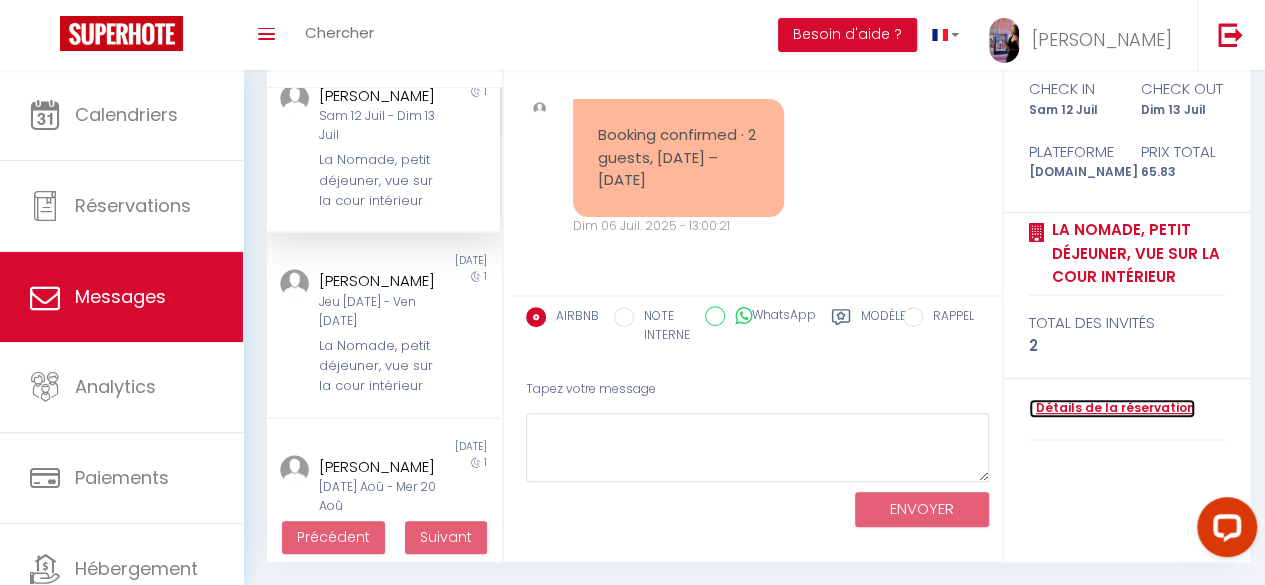 click on "Détails de la réservation" at bounding box center [1112, 408] 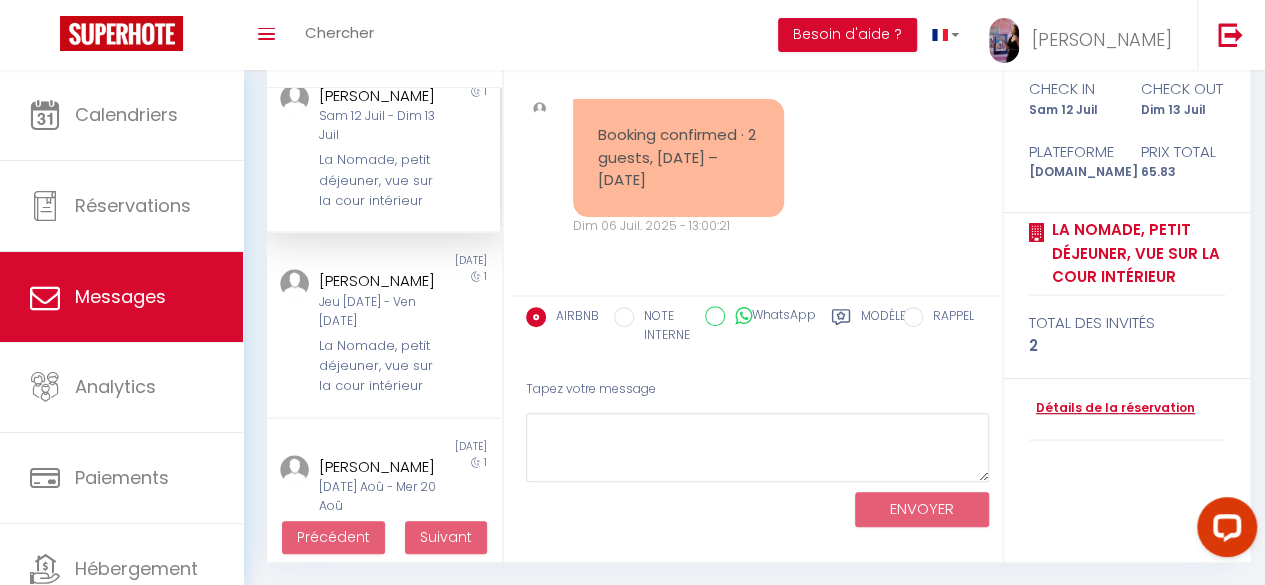 scroll, scrollTop: 110, scrollLeft: 0, axis: vertical 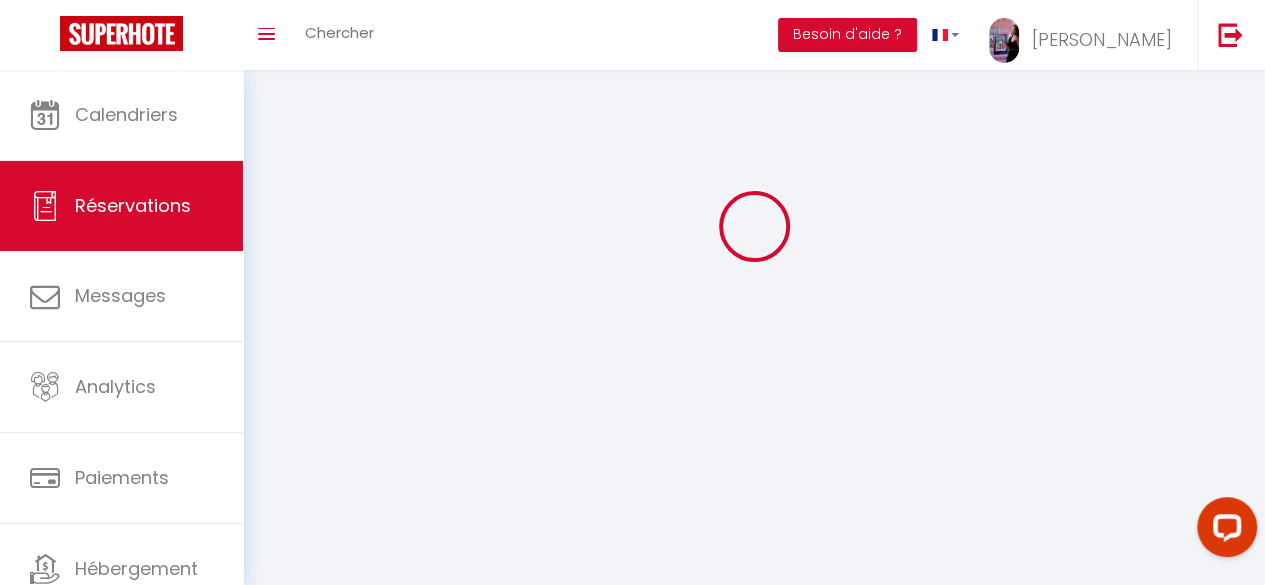 type on "[PERSON_NAME]" 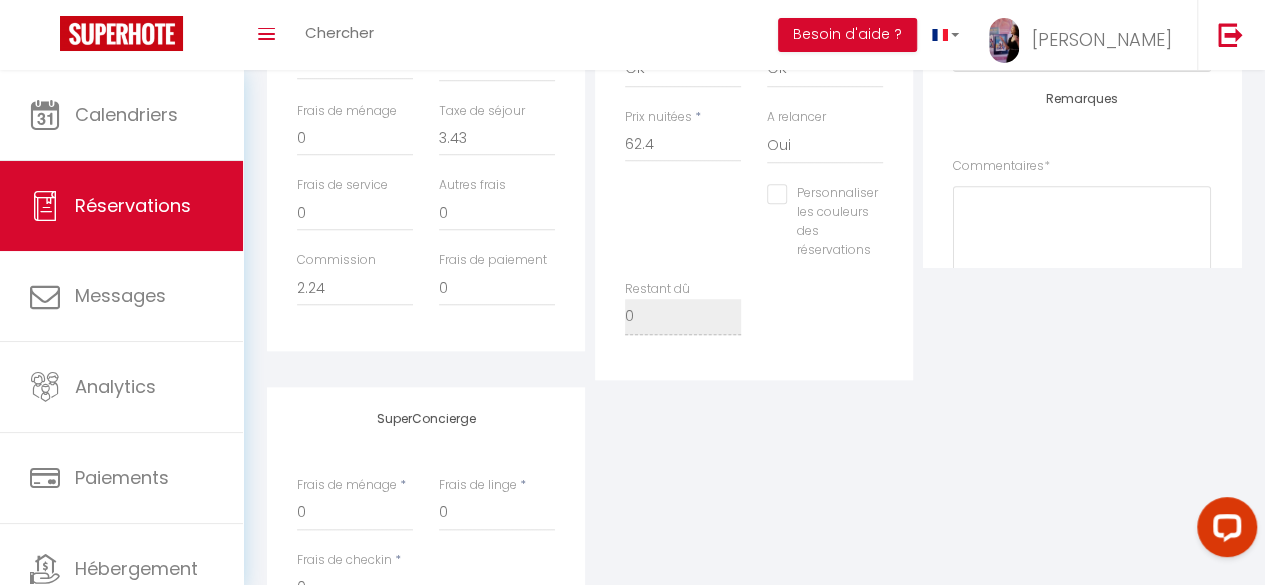 select 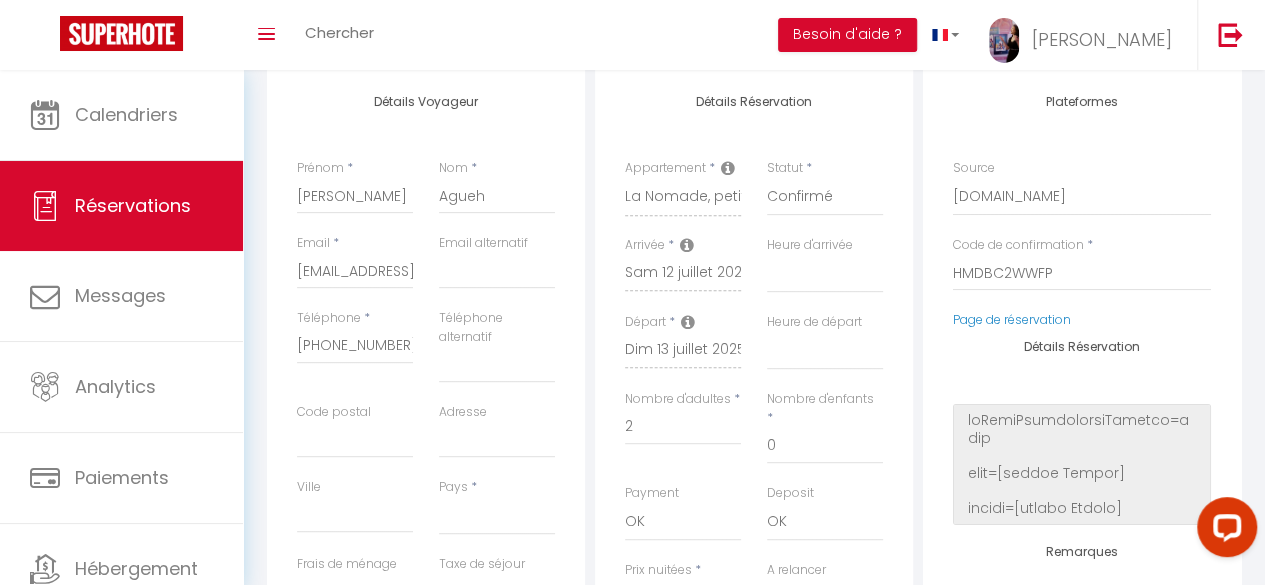 scroll, scrollTop: 0, scrollLeft: 0, axis: both 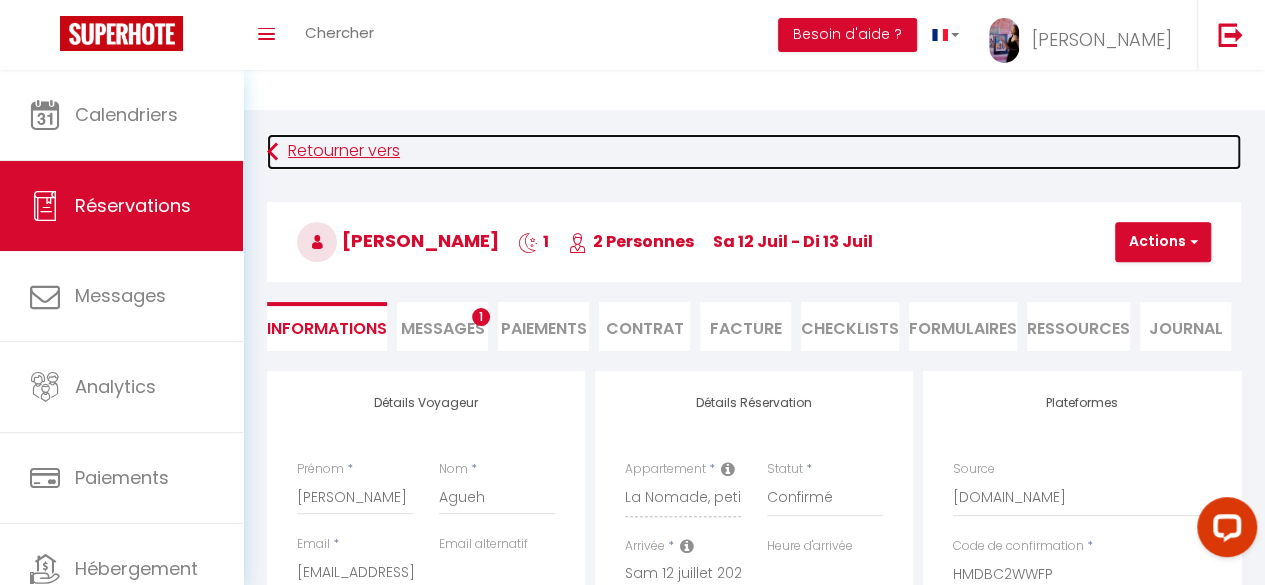 click on "Retourner vers" at bounding box center [754, 152] 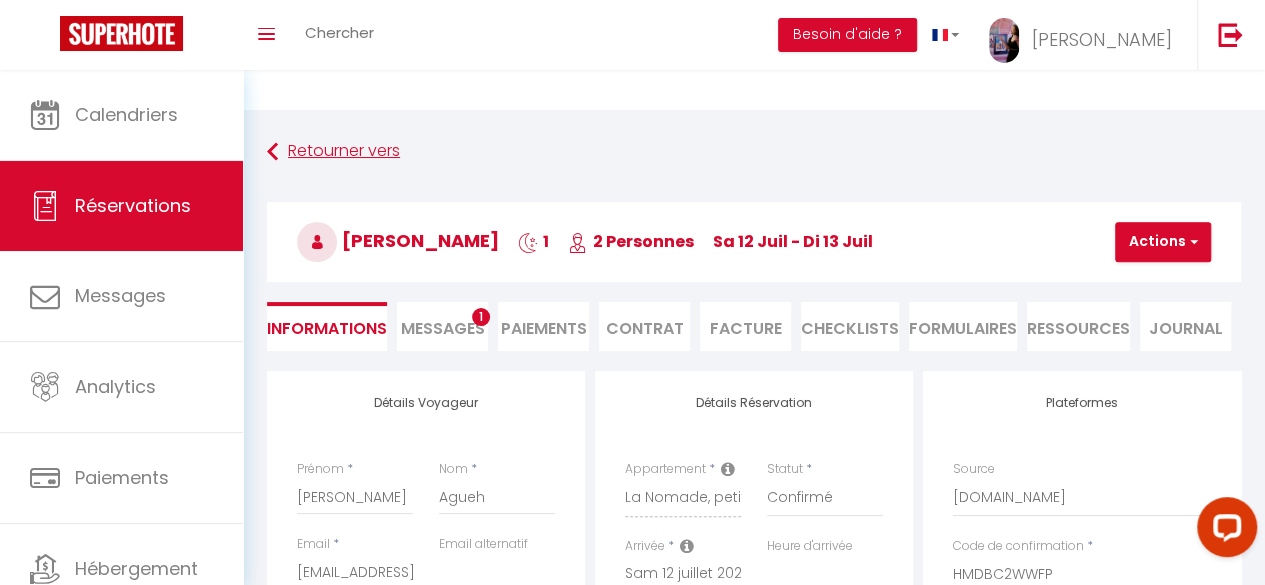 select on "message" 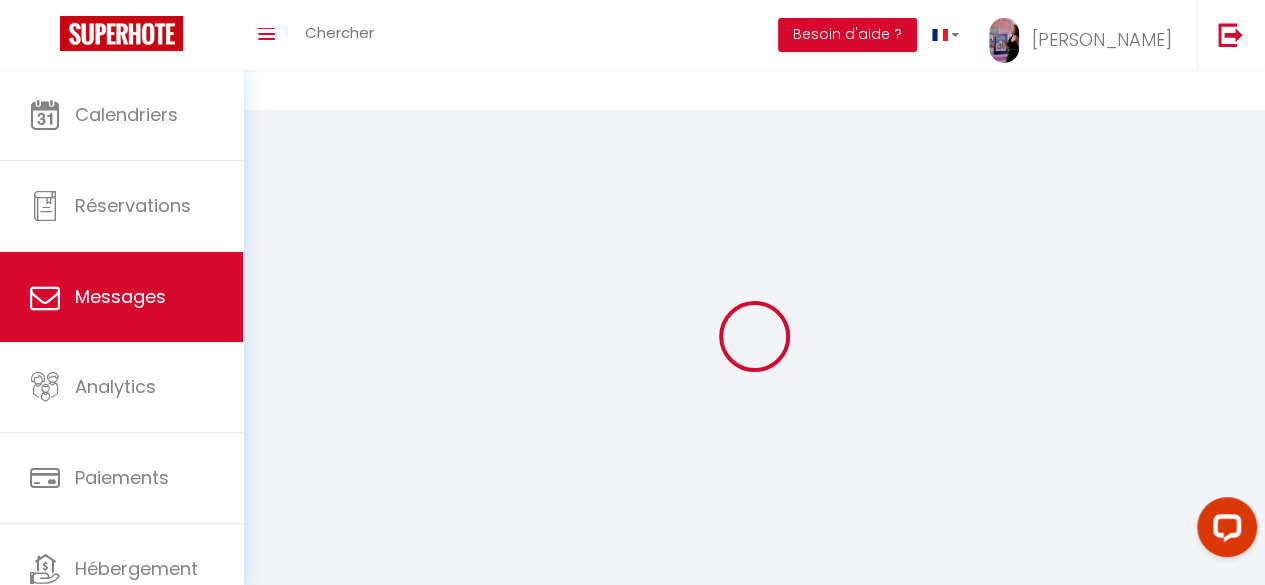 scroll, scrollTop: 110, scrollLeft: 0, axis: vertical 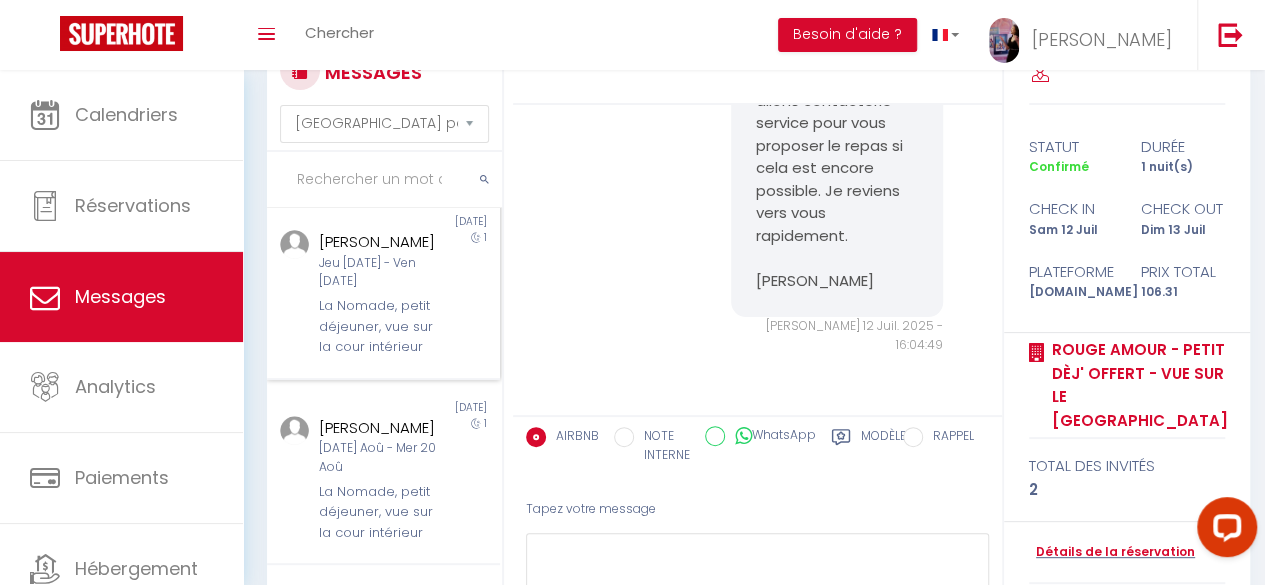 click on "[PERSON_NAME]" at bounding box center (380, 242) 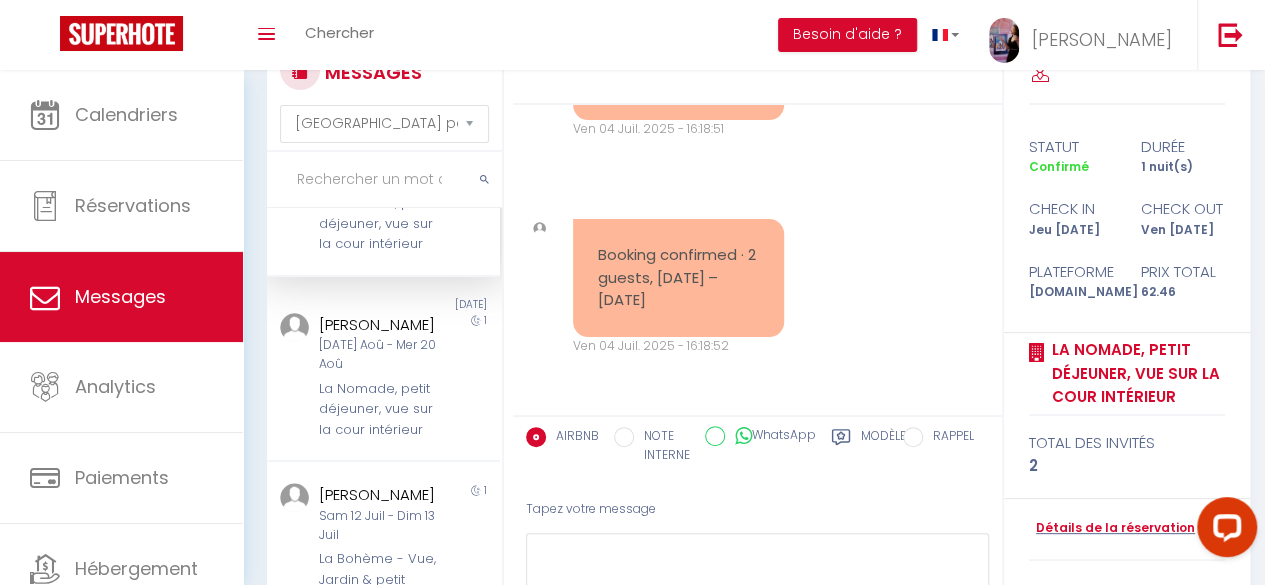 scroll, scrollTop: 812, scrollLeft: 0, axis: vertical 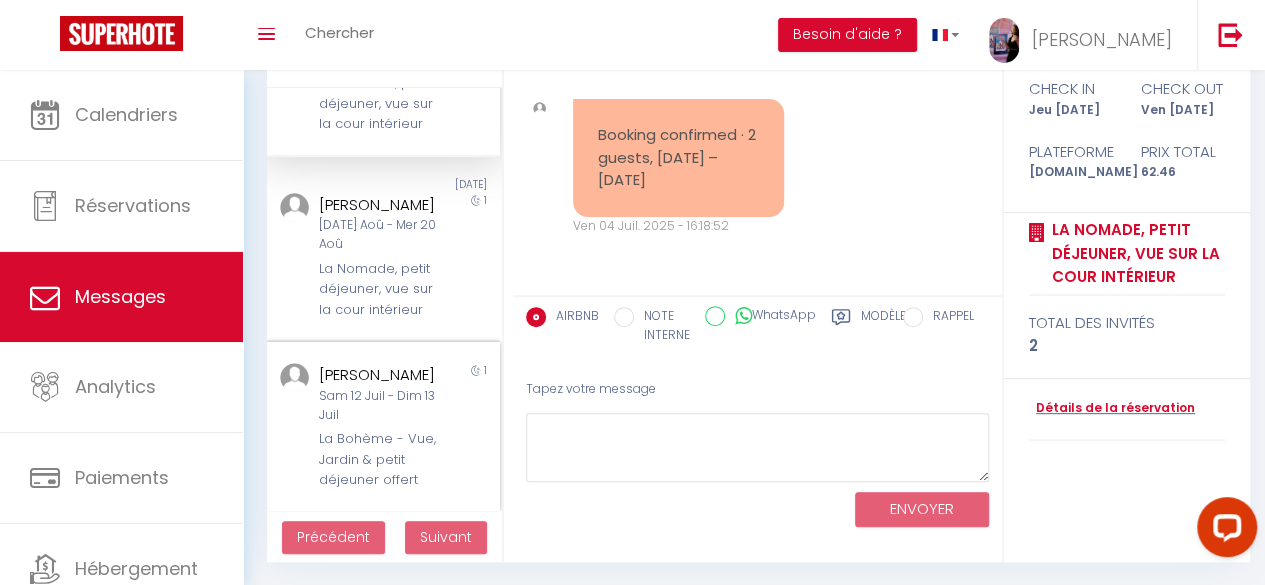 click on "[PERSON_NAME]" at bounding box center [380, 375] 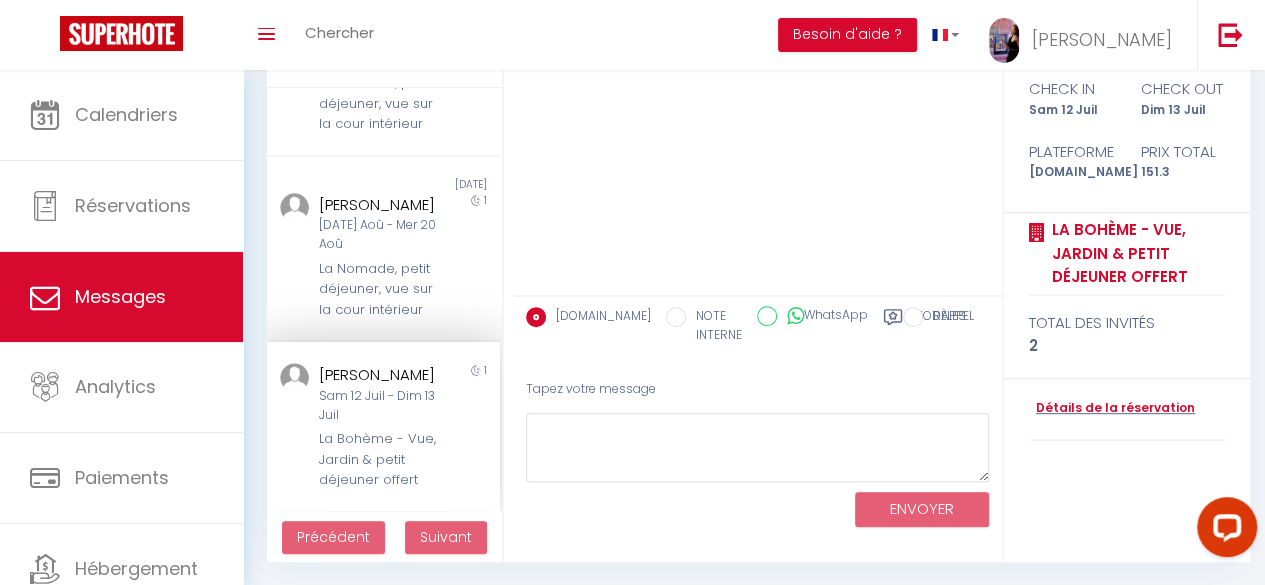 scroll, scrollTop: 0, scrollLeft: 0, axis: both 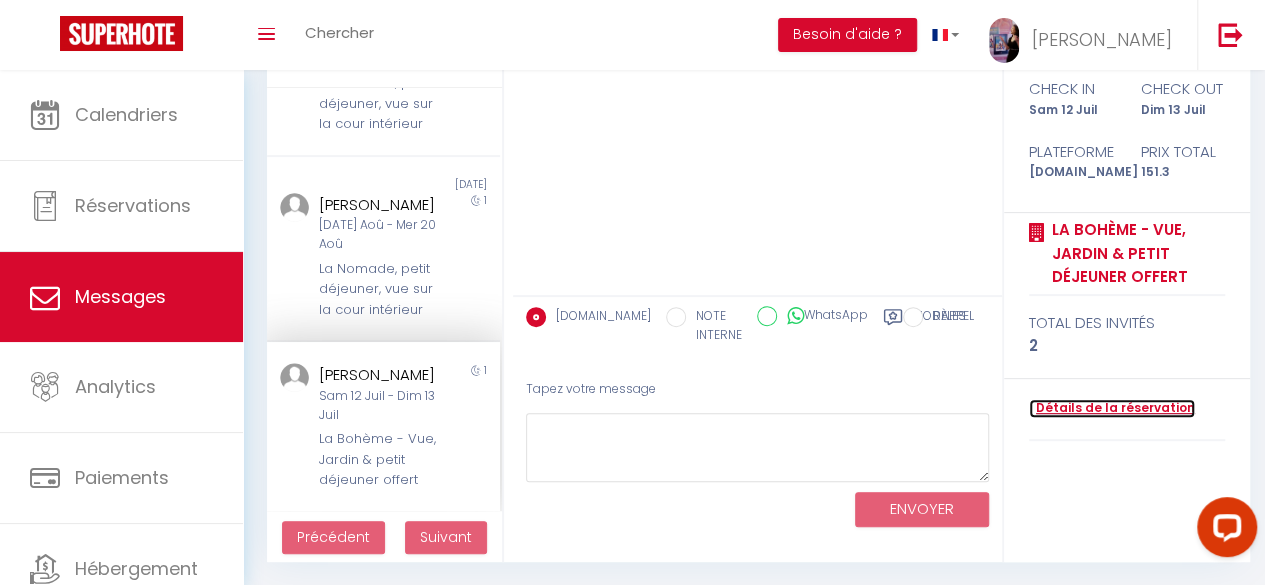 click on "Détails de la réservation" at bounding box center [1112, 408] 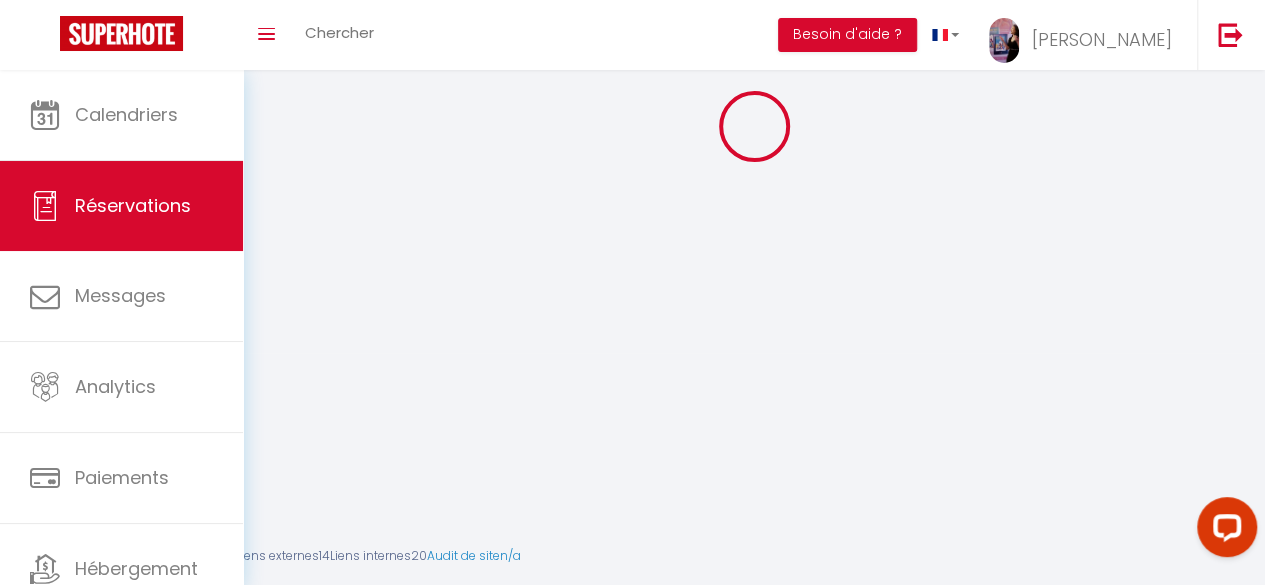 scroll, scrollTop: 110, scrollLeft: 0, axis: vertical 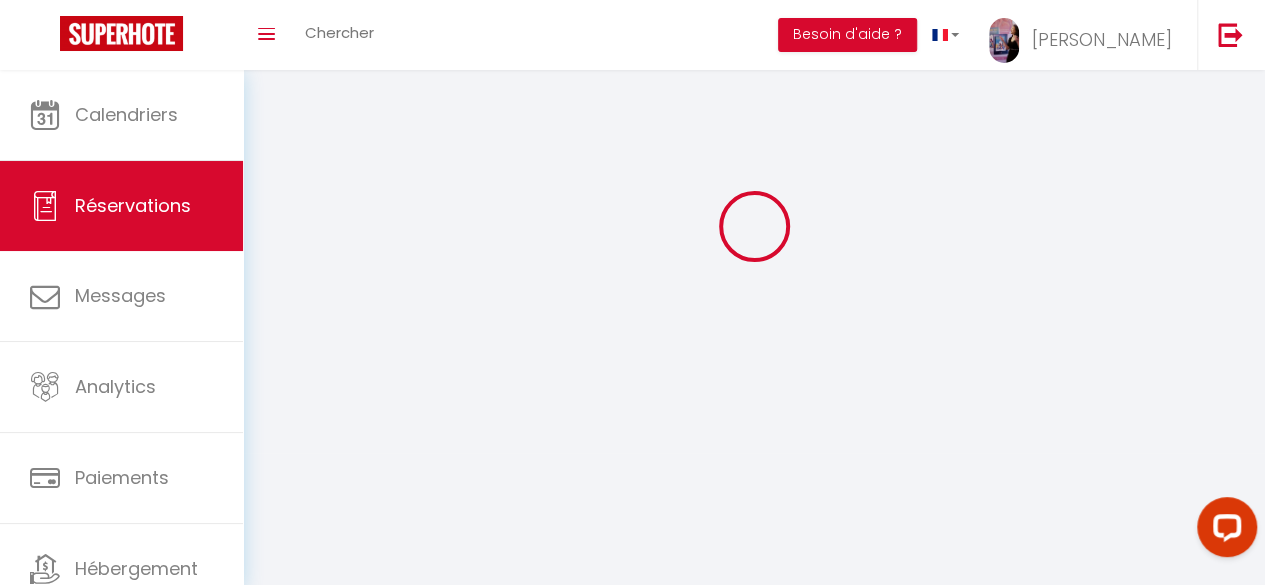 type on "[PERSON_NAME]" 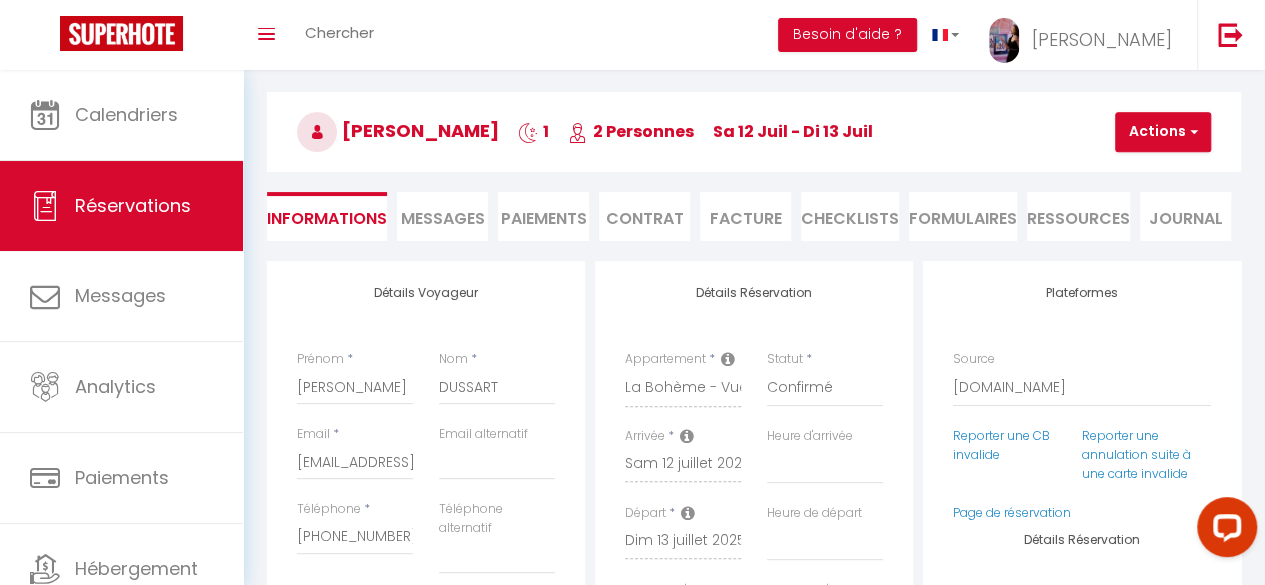 type on "40" 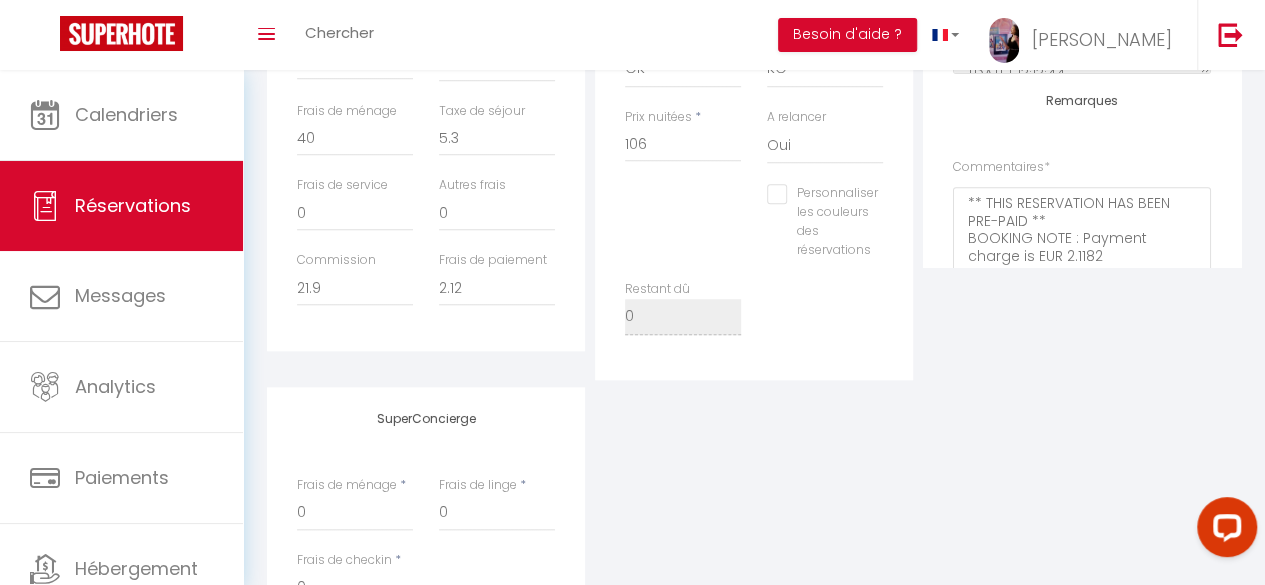 checkbox on "false" 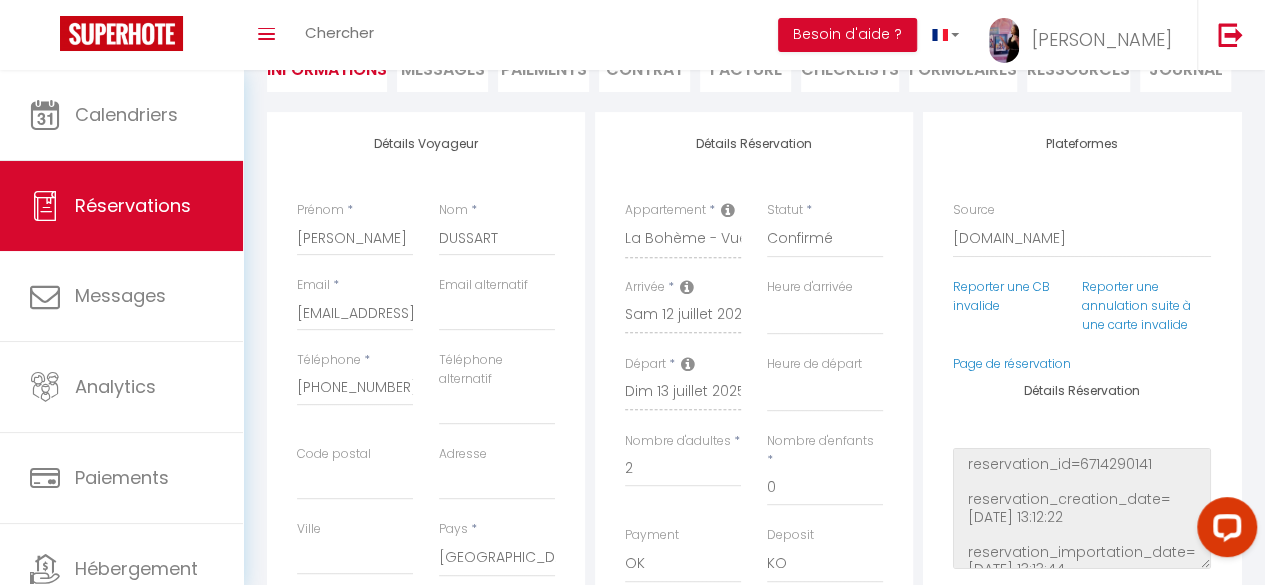 scroll, scrollTop: 258, scrollLeft: 0, axis: vertical 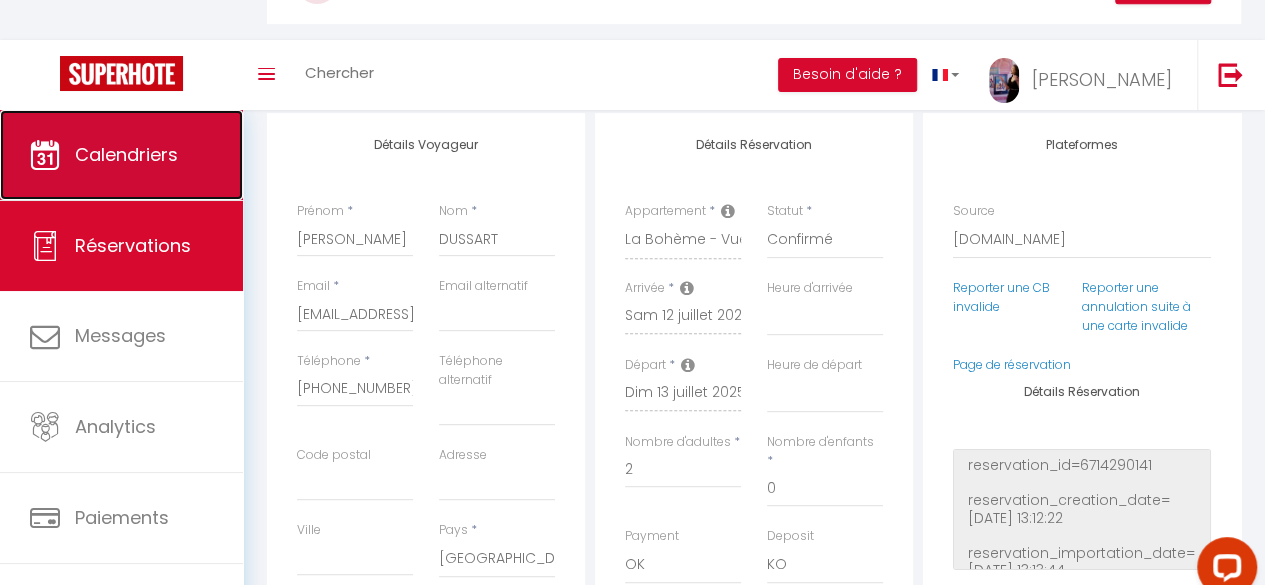 click on "Calendriers" at bounding box center (126, 154) 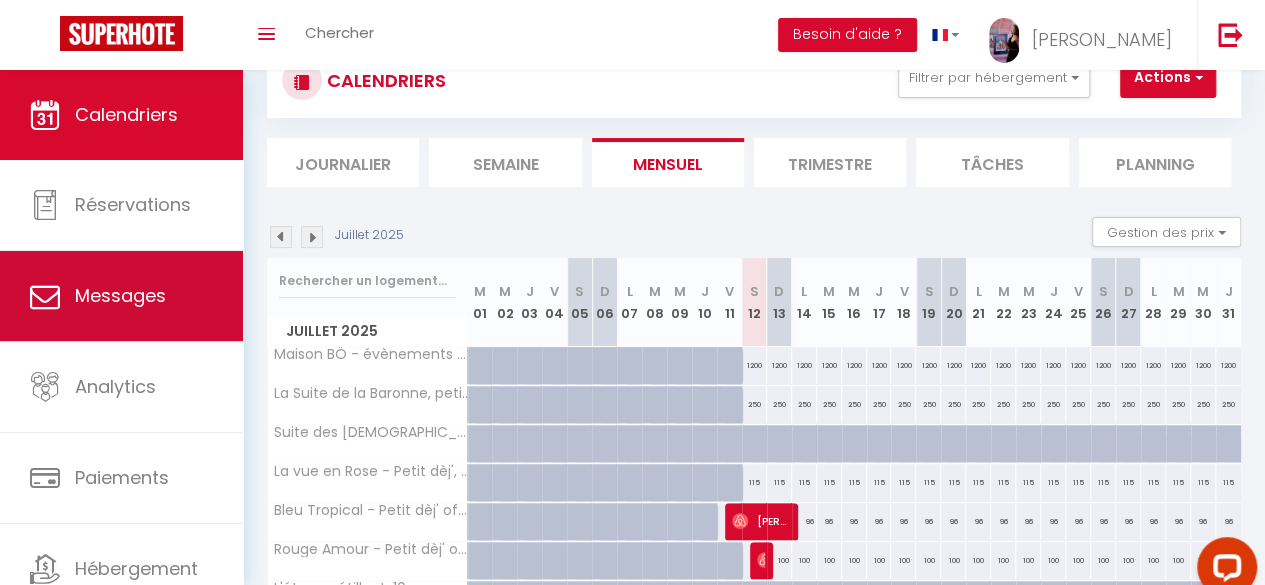scroll, scrollTop: 355, scrollLeft: 0, axis: vertical 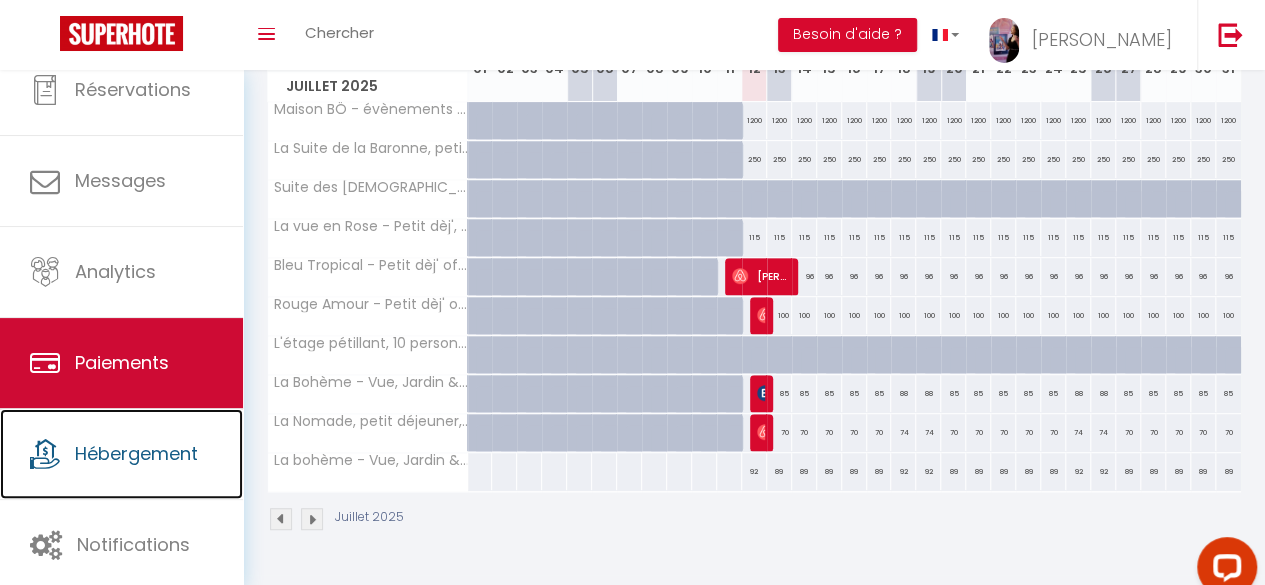 click on "Hébergement" at bounding box center (121, 454) 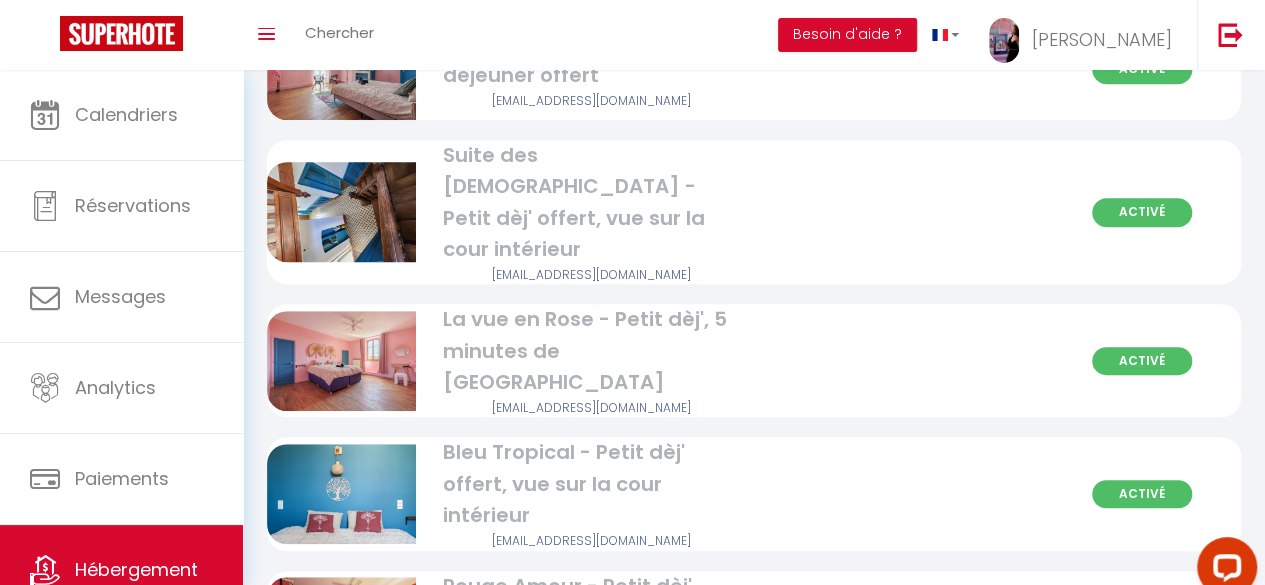 scroll, scrollTop: 0, scrollLeft: 0, axis: both 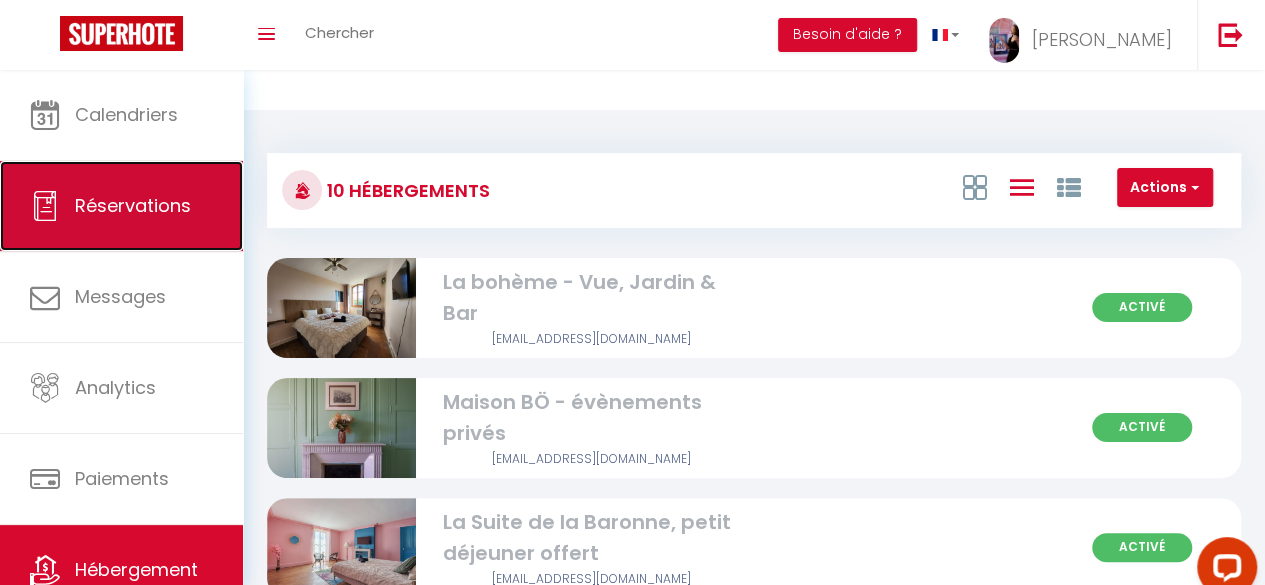 click on "Réservations" at bounding box center (133, 205) 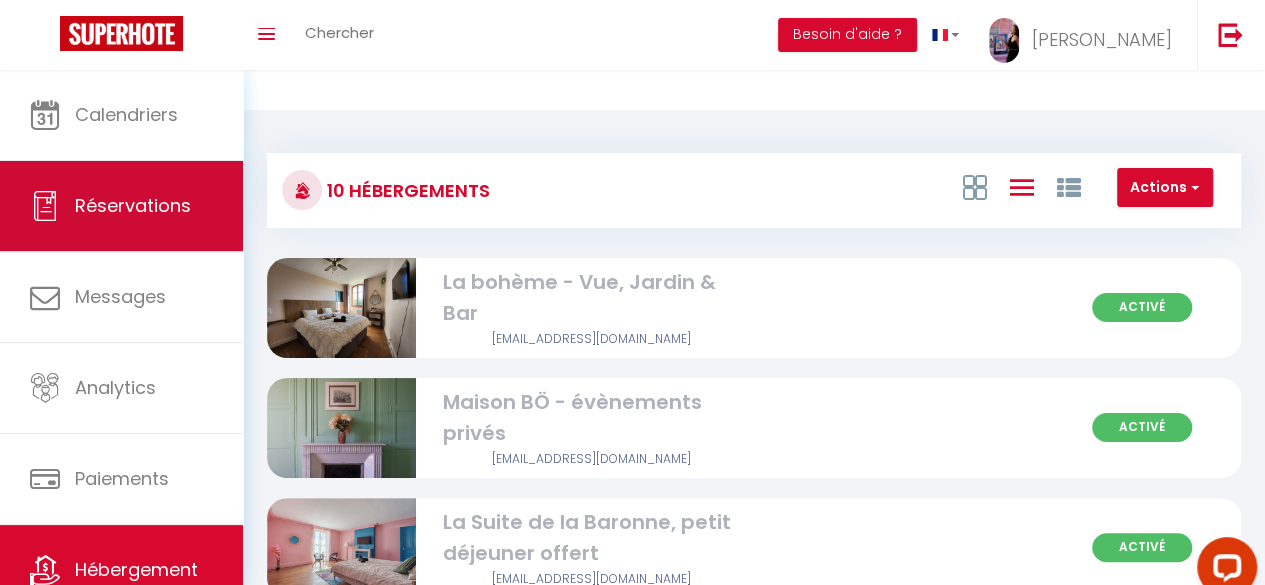select on "not_cancelled" 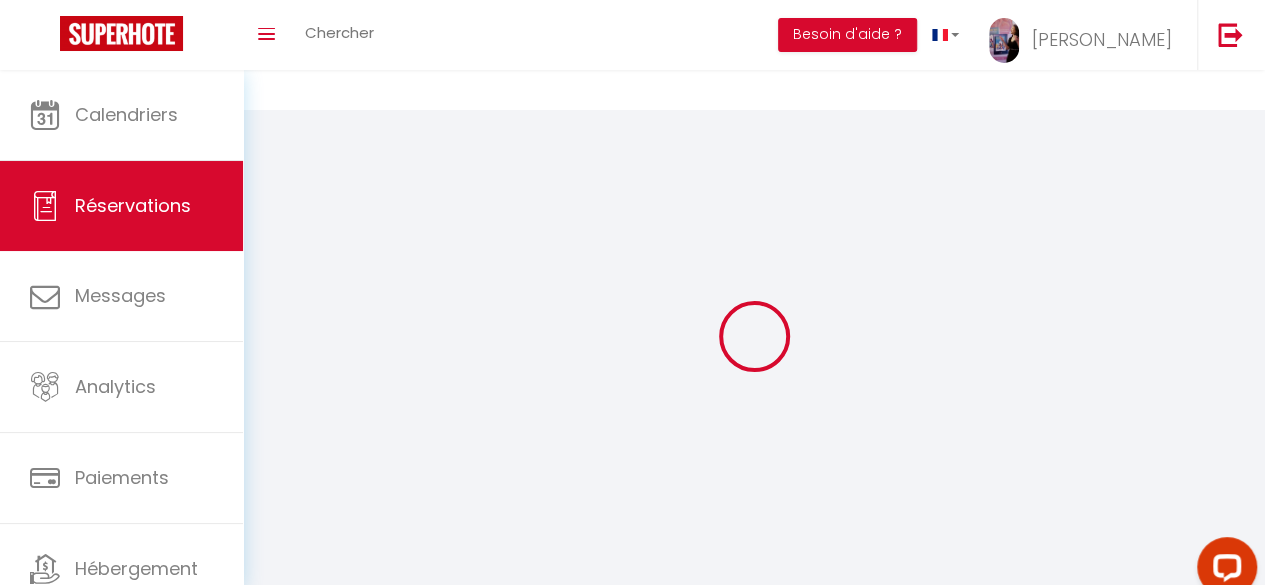 select 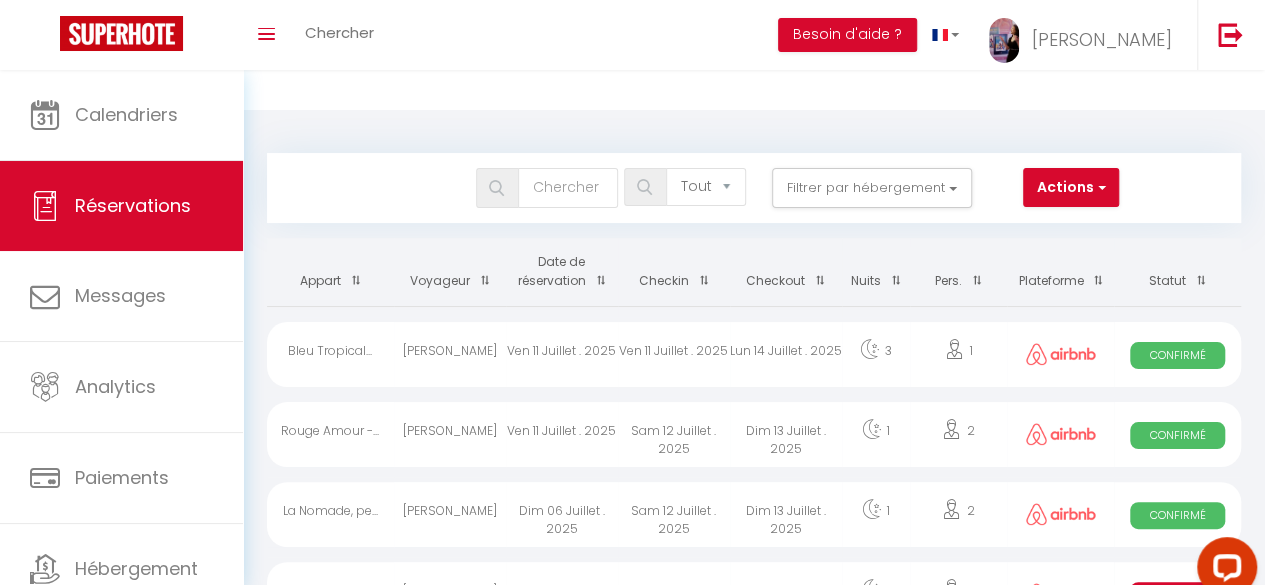scroll, scrollTop: 318, scrollLeft: 0, axis: vertical 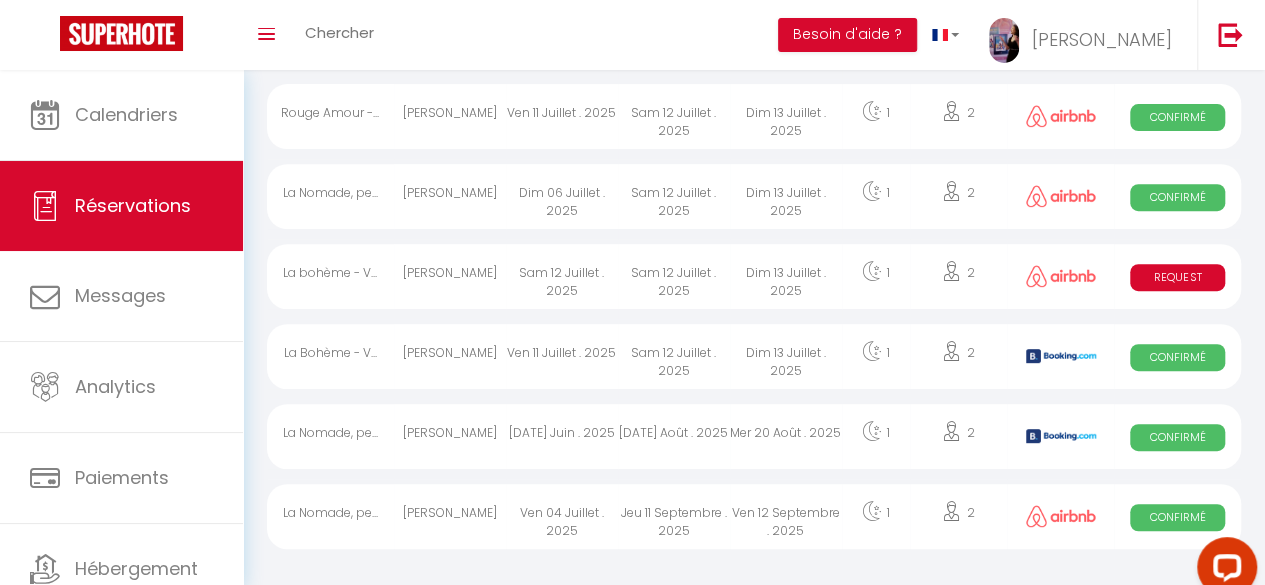 click on "[PERSON_NAME]" at bounding box center (450, 276) 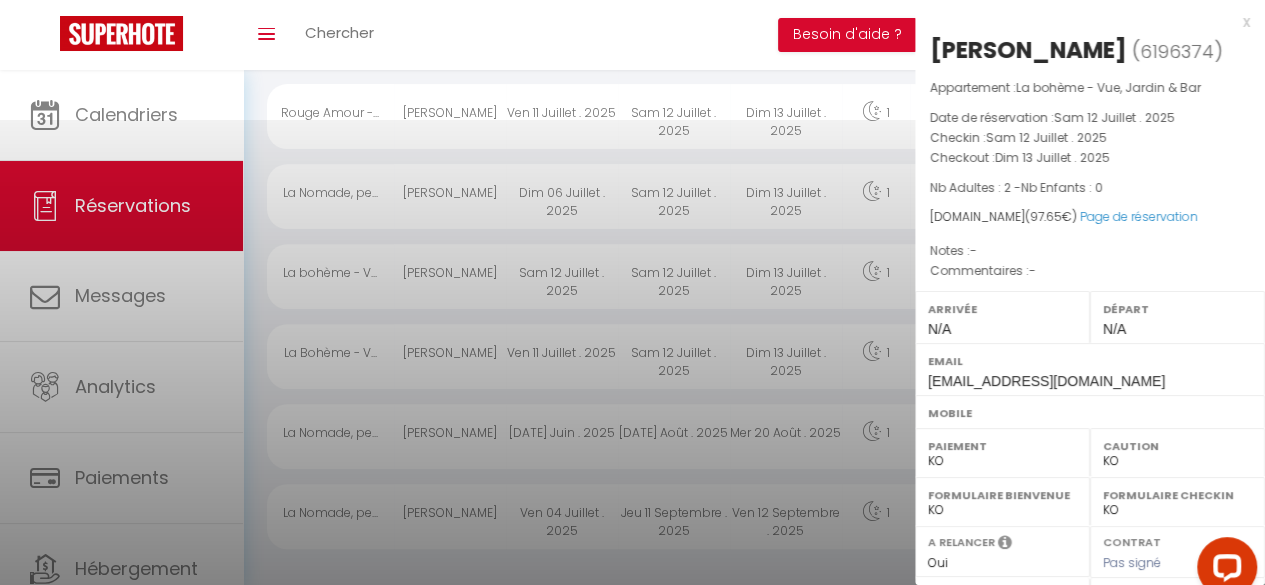 scroll, scrollTop: 322, scrollLeft: 0, axis: vertical 